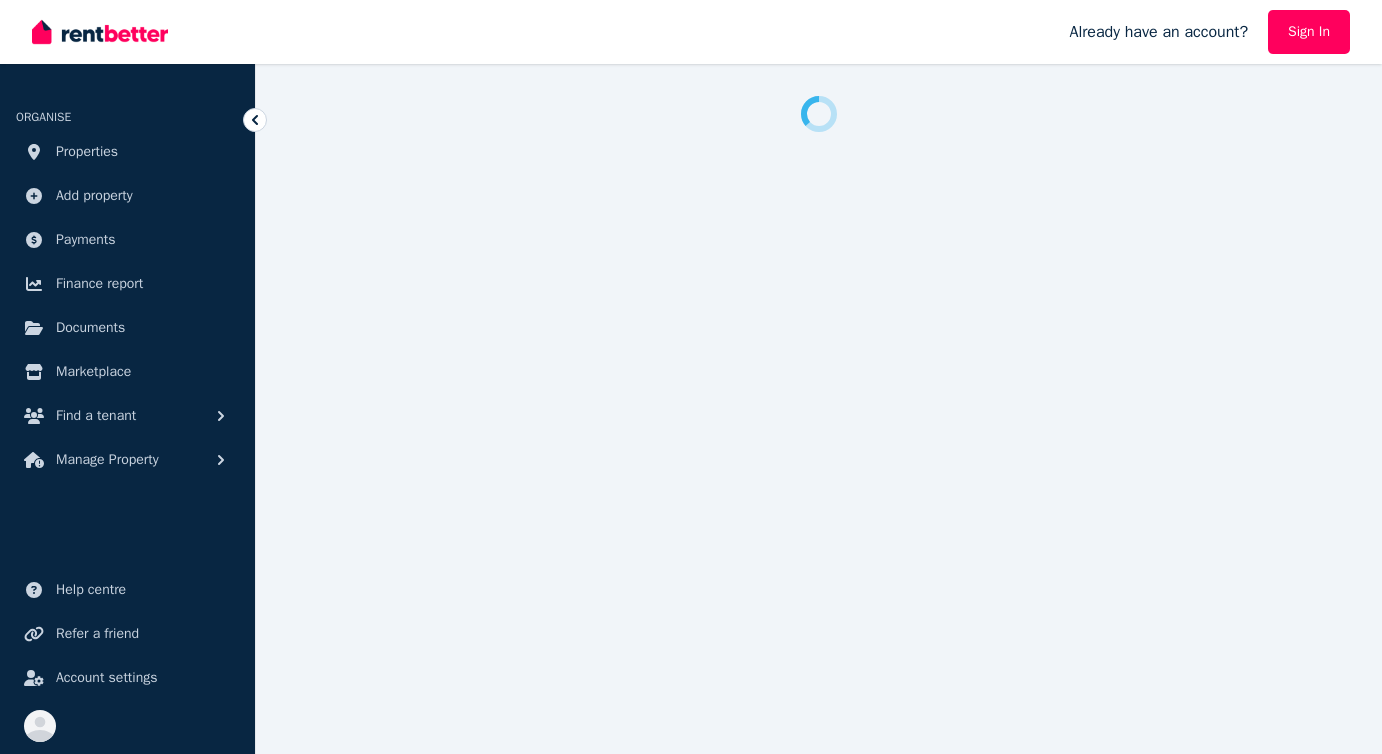 scroll, scrollTop: 0, scrollLeft: 0, axis: both 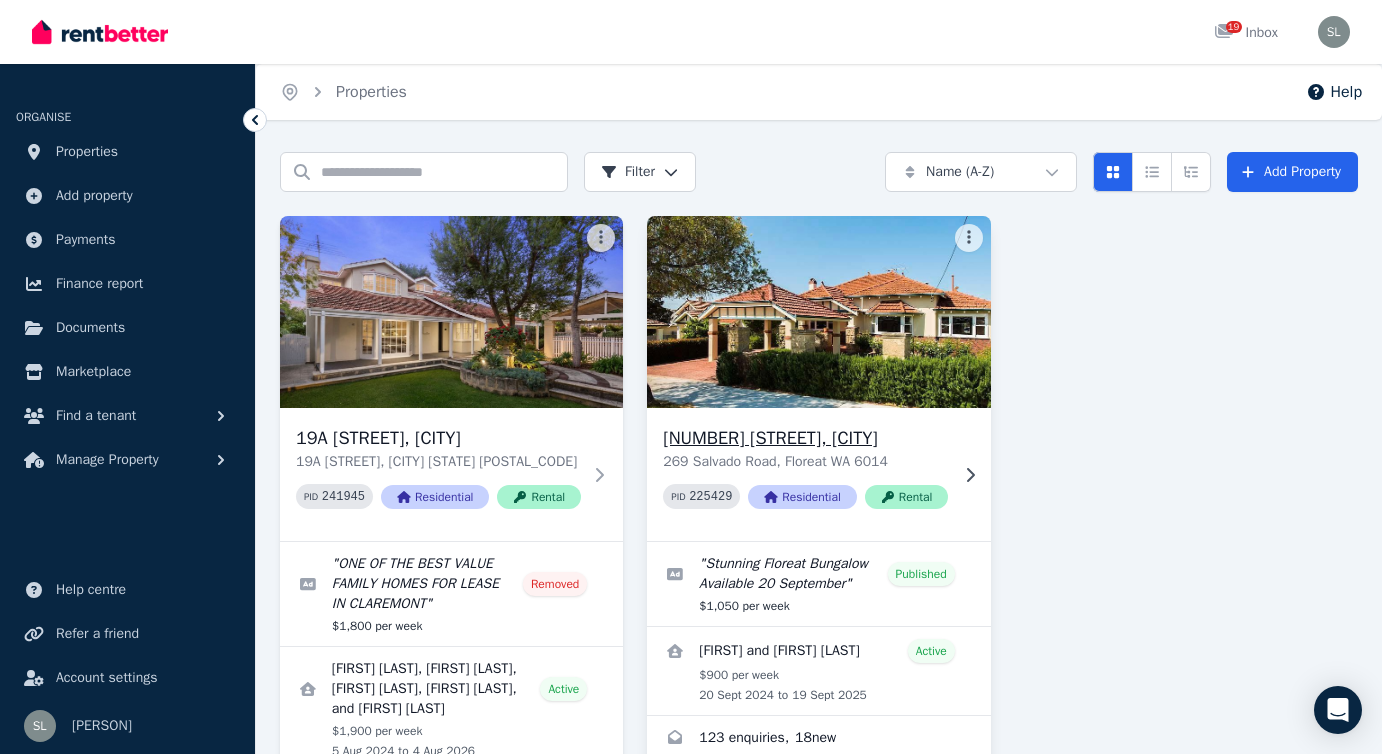 click on "[NUMBER] [STREET], [CITY]" at bounding box center [805, 438] 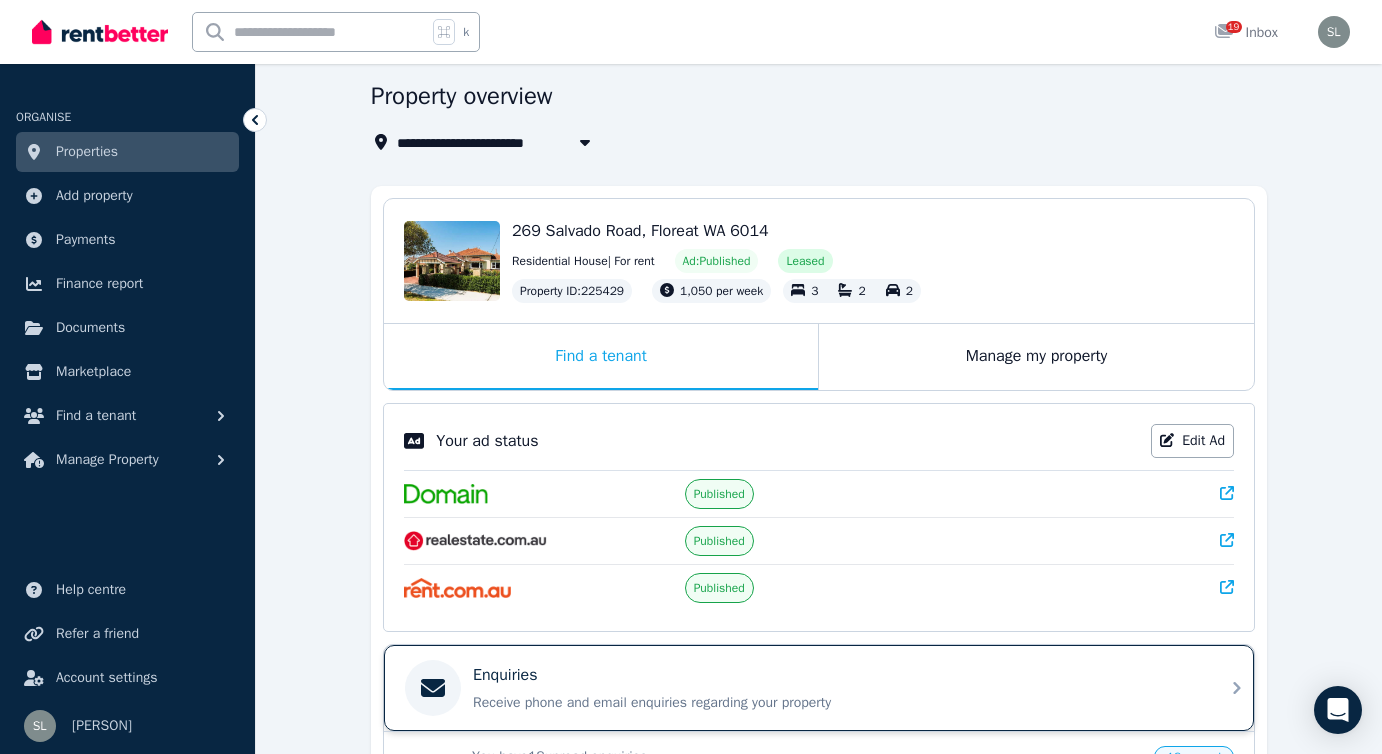 scroll, scrollTop: 67, scrollLeft: 0, axis: vertical 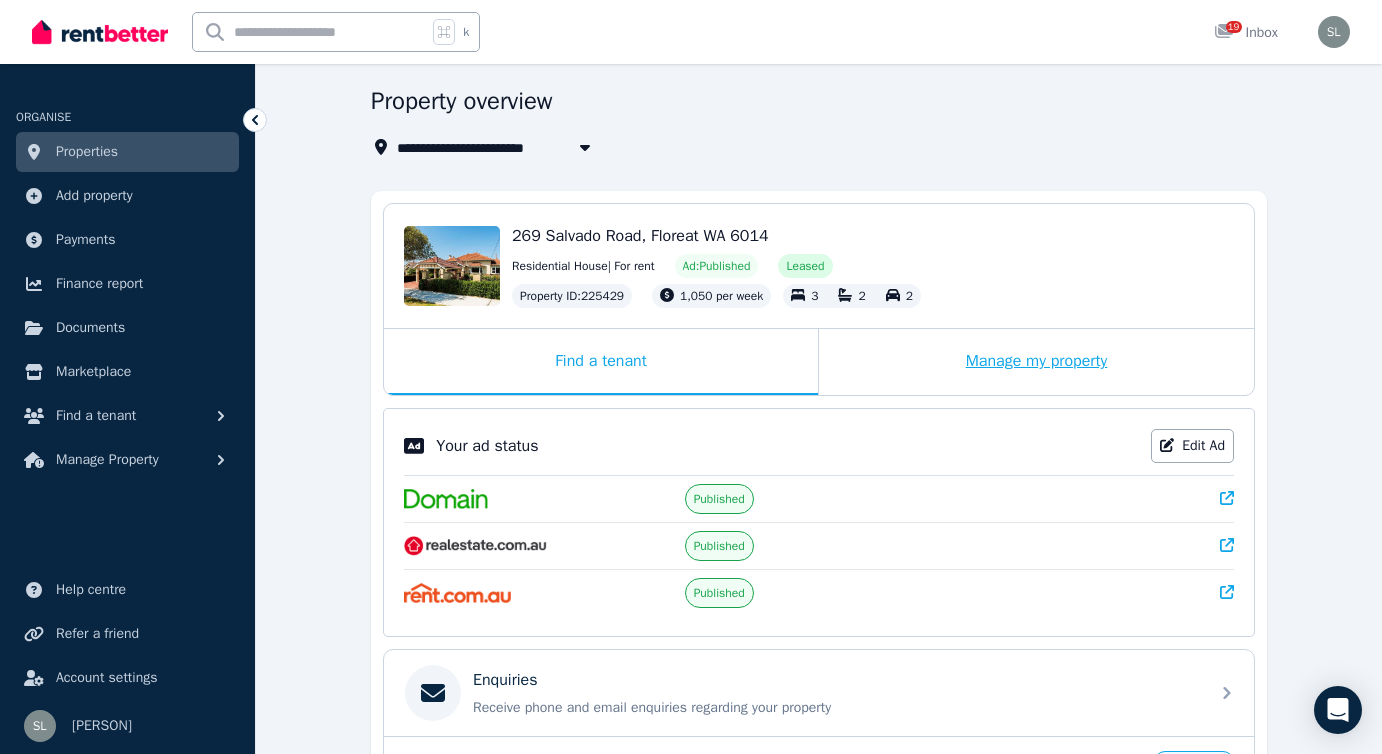 click on "Manage my property" at bounding box center [1036, 362] 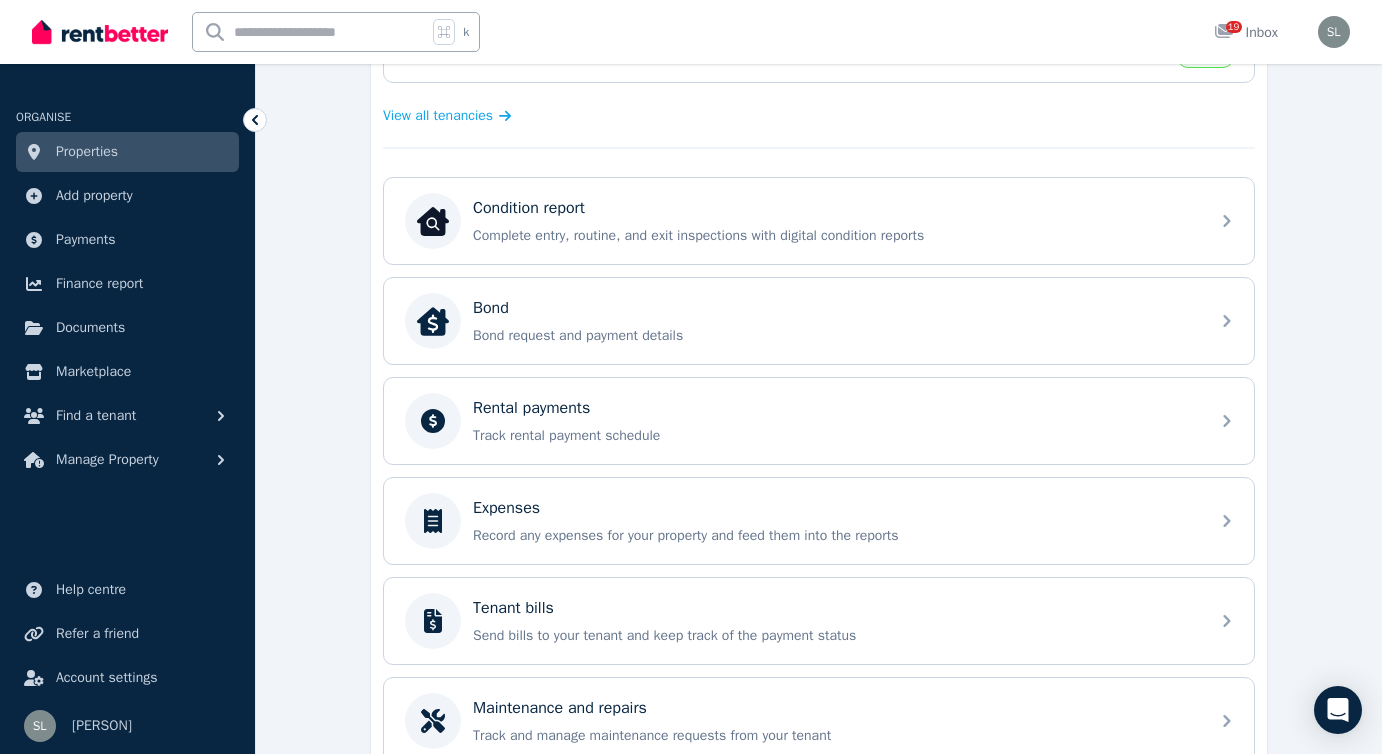 scroll, scrollTop: 567, scrollLeft: 0, axis: vertical 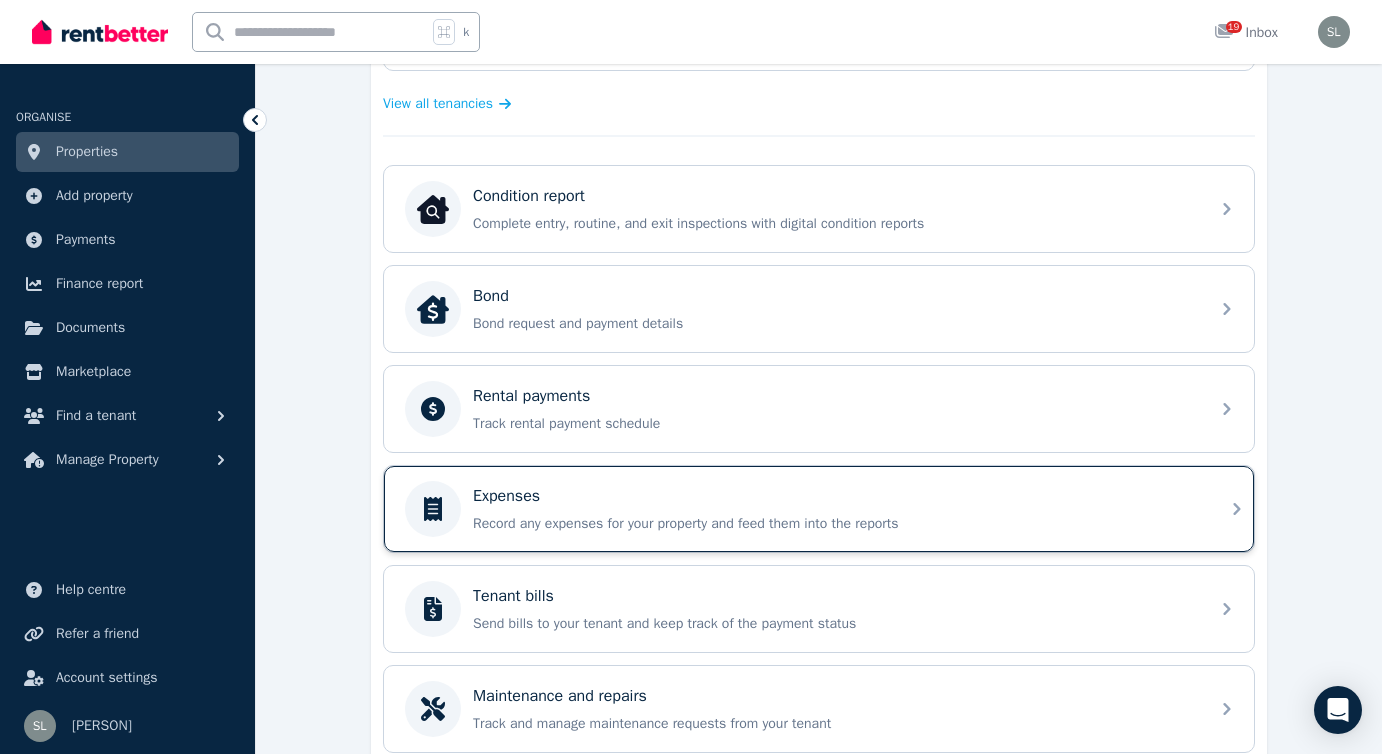 click on "Expenses" at bounding box center [835, 496] 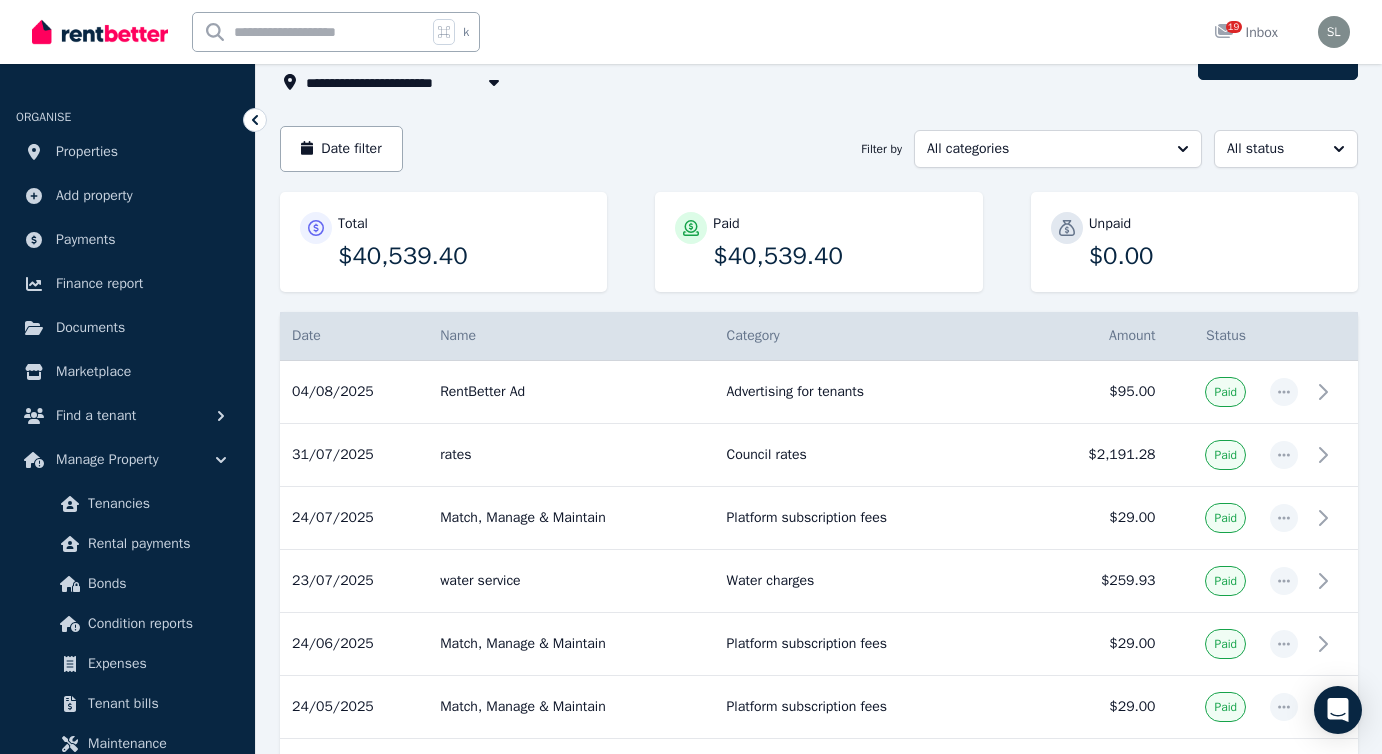 scroll, scrollTop: 0, scrollLeft: 0, axis: both 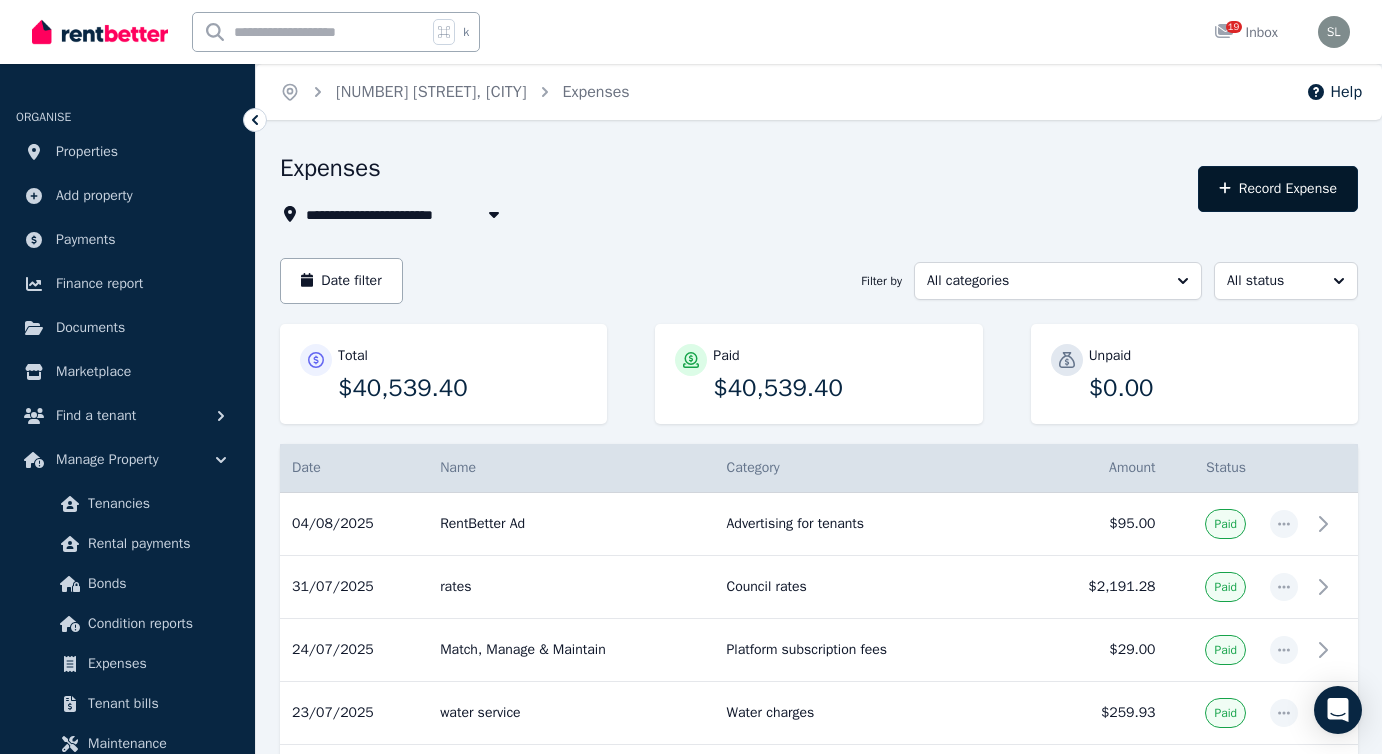 click on "Record Expense" at bounding box center (1278, 189) 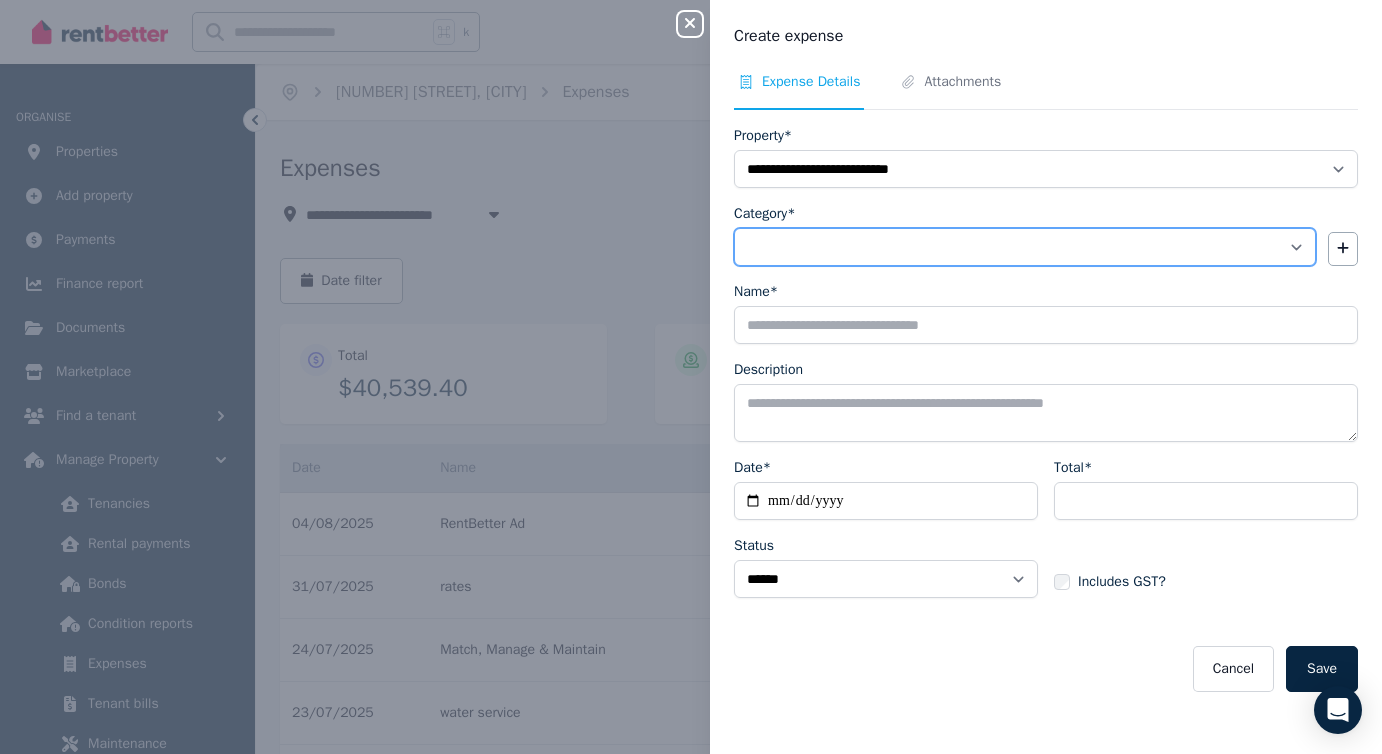 click on "**********" at bounding box center (1025, 247) 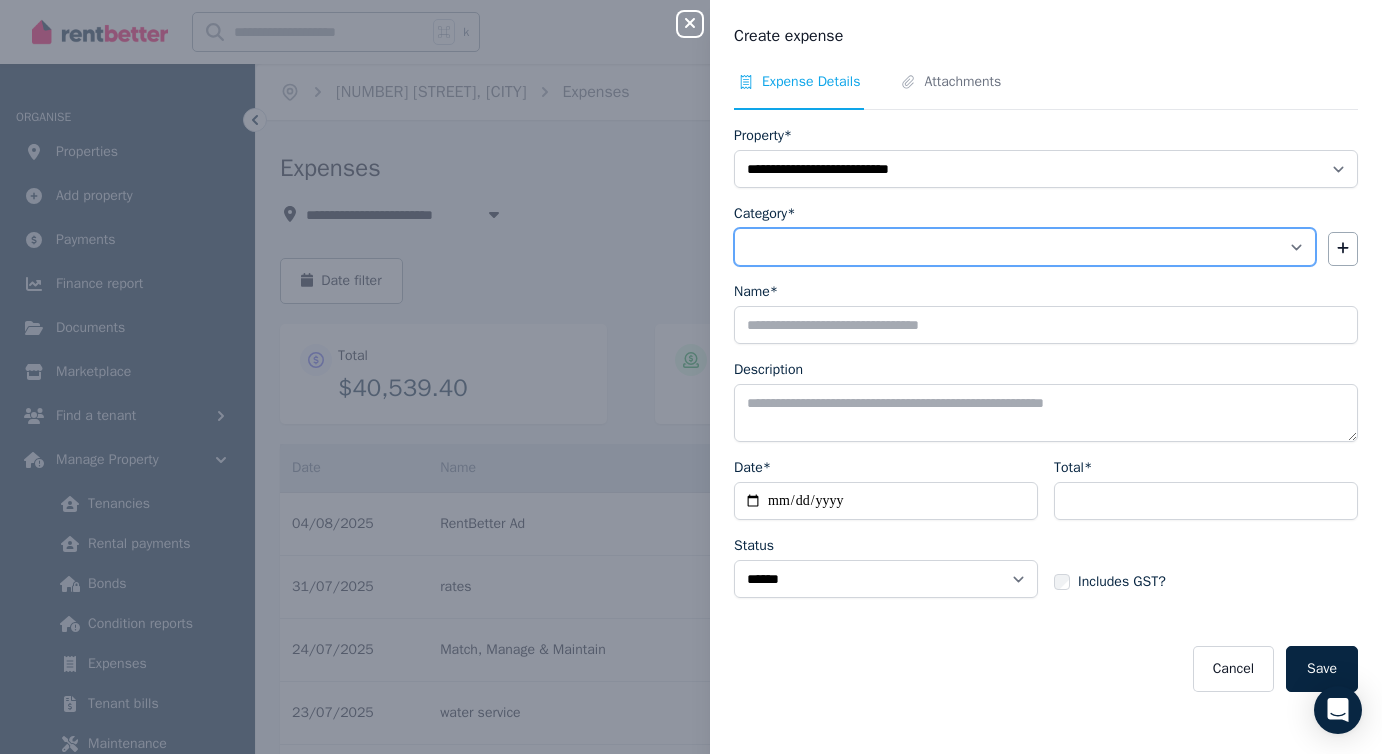 select on "**********" 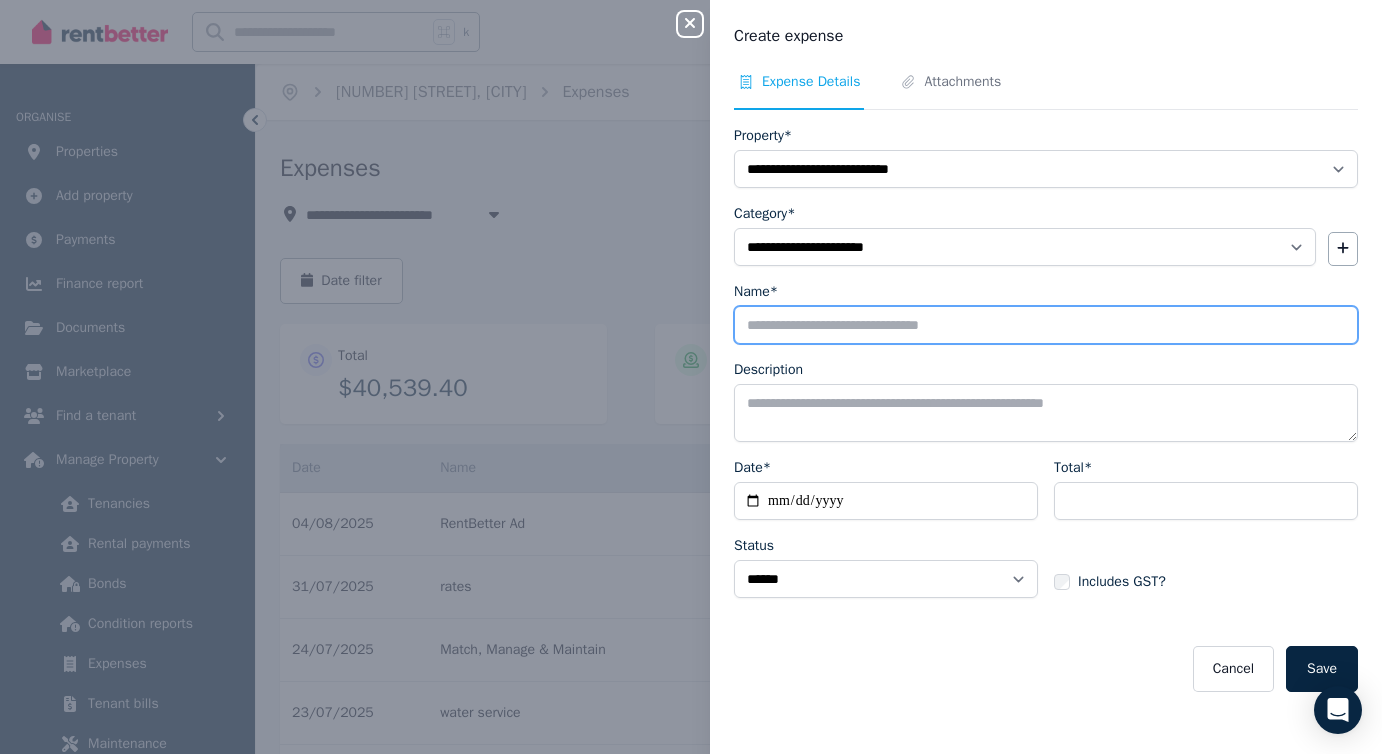 click on "Name*" at bounding box center (1046, 325) 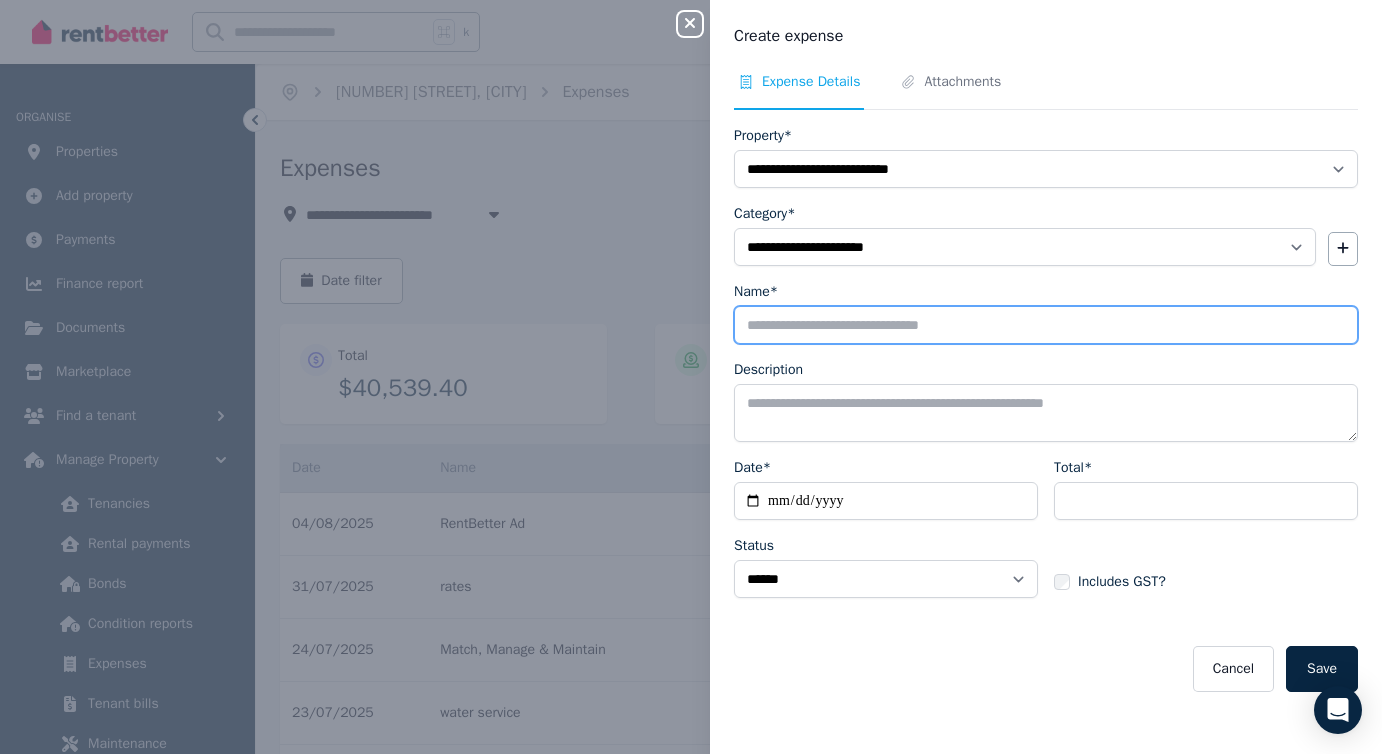 type on "**********" 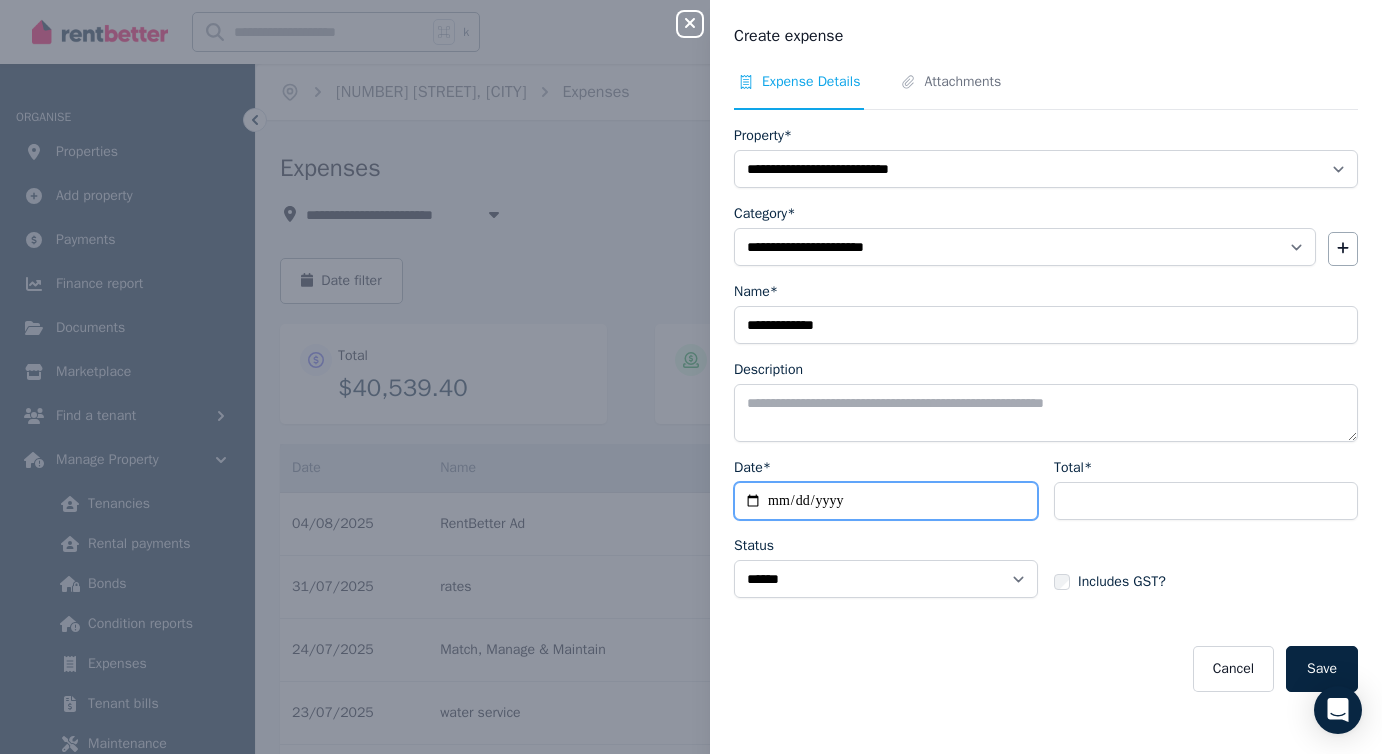 click on "Date*" at bounding box center (886, 501) 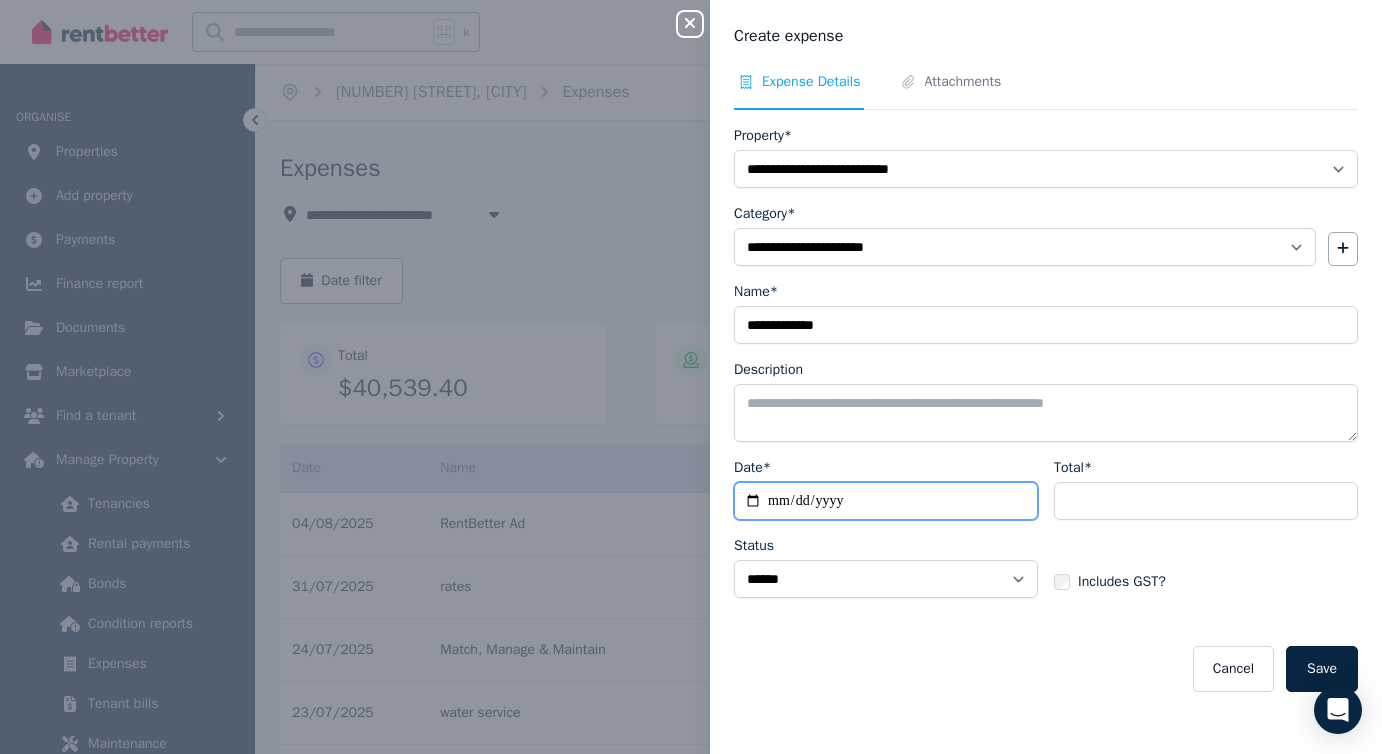 type on "**********" 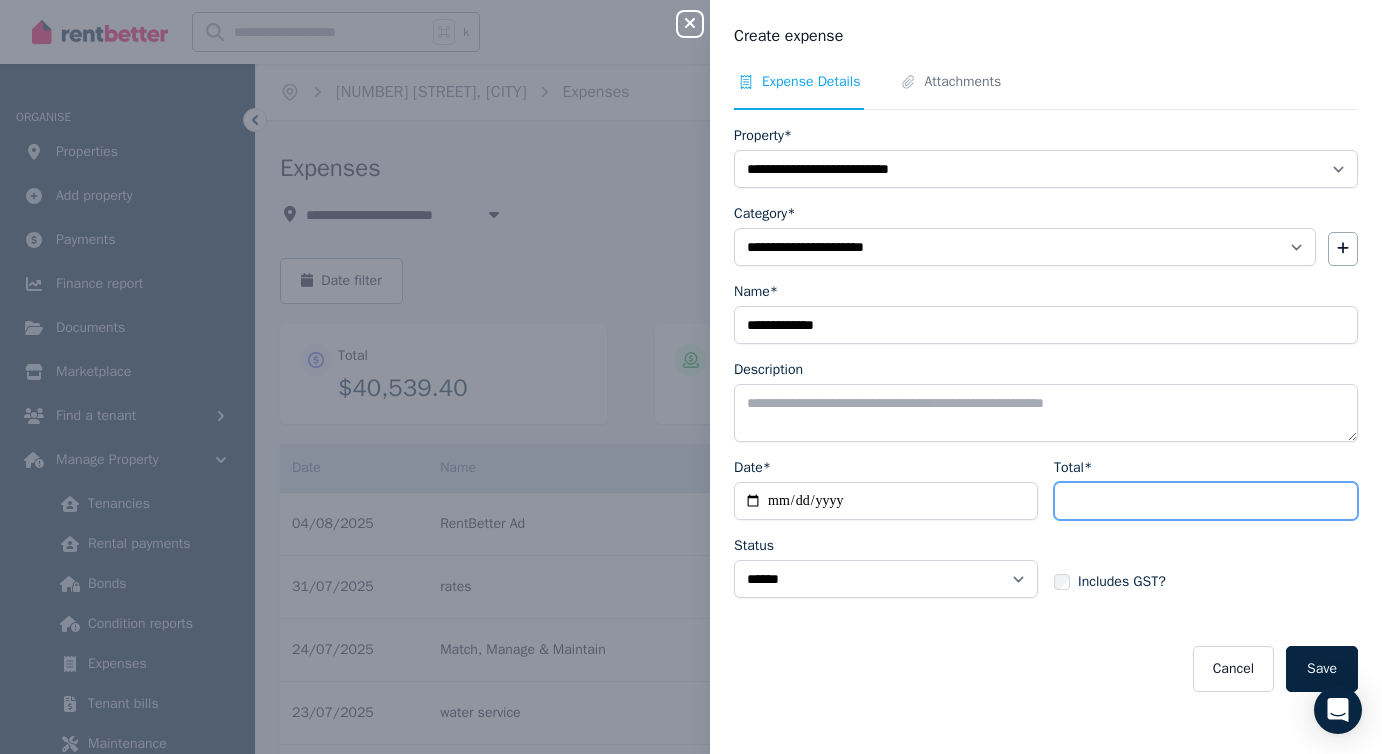 click on "Total*" at bounding box center (1206, 501) 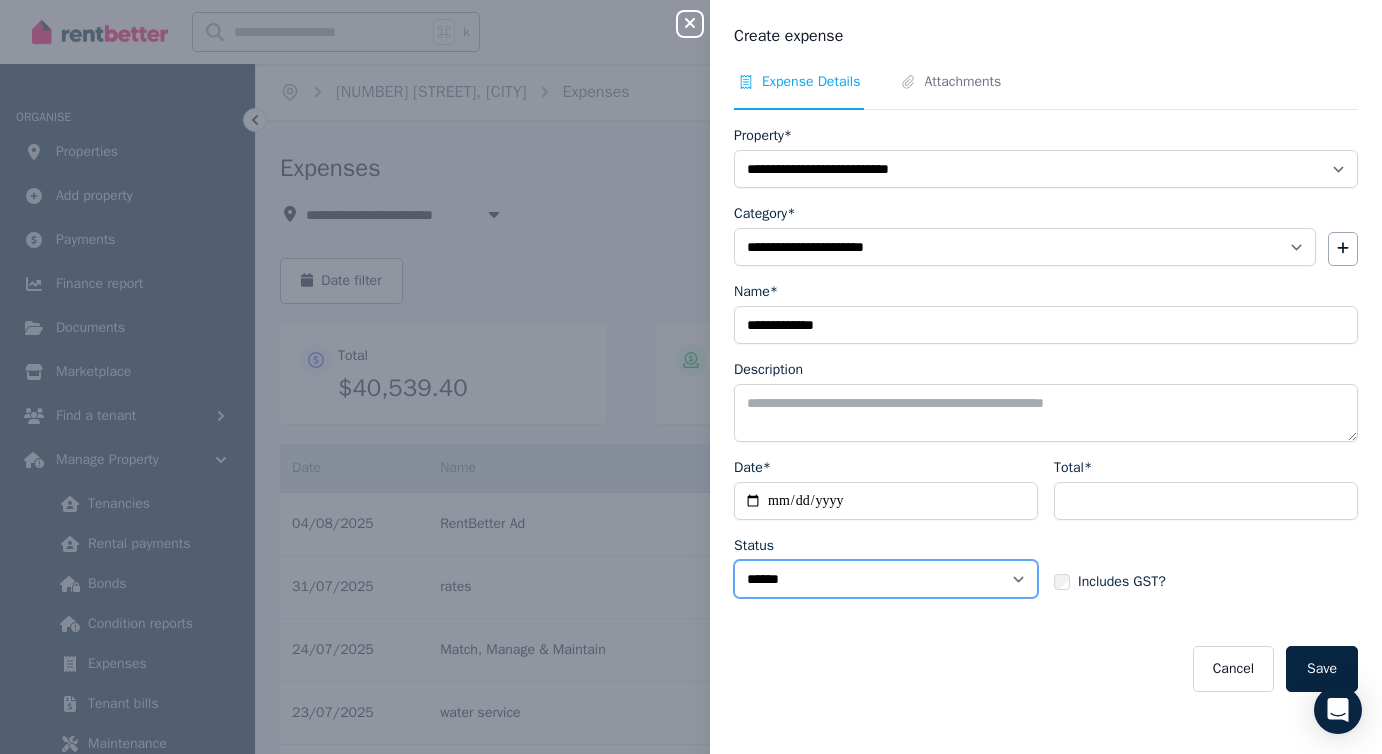 click on "****** ****" at bounding box center [886, 579] 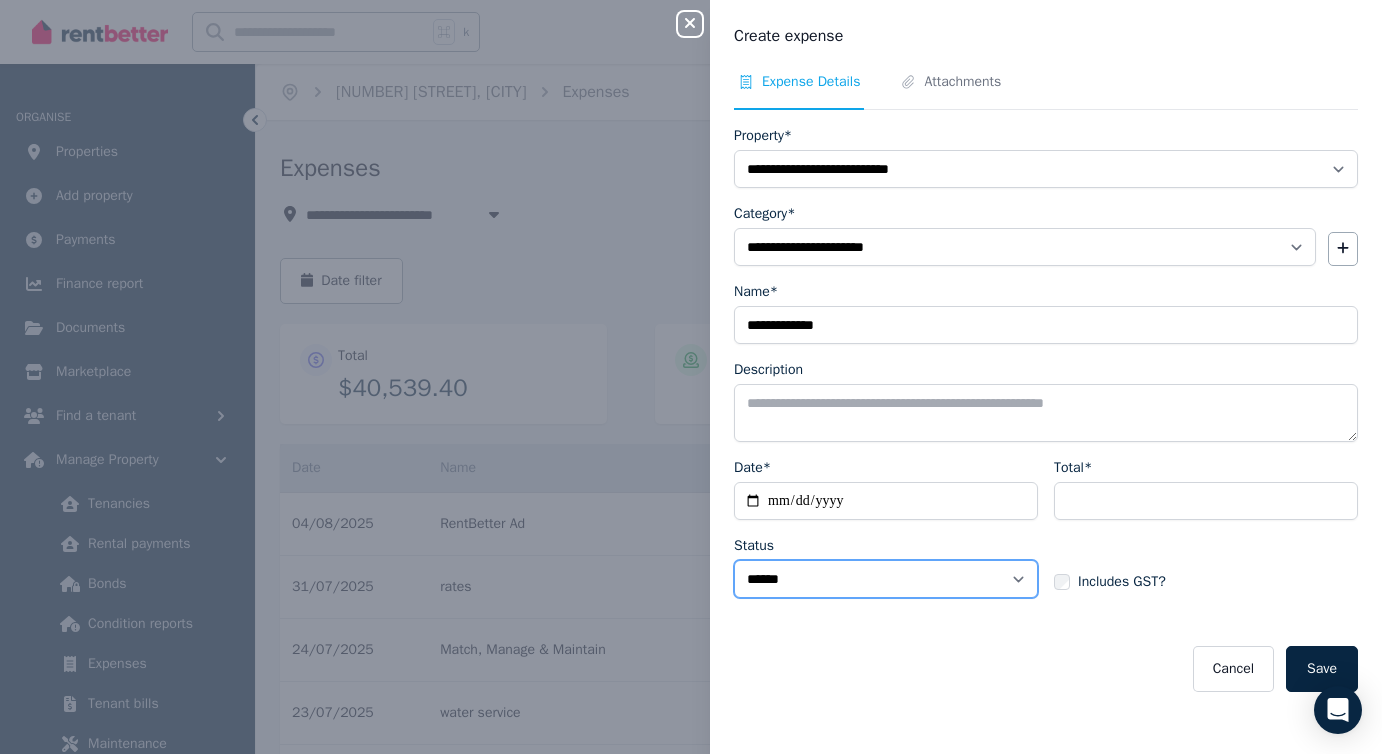 select on "**********" 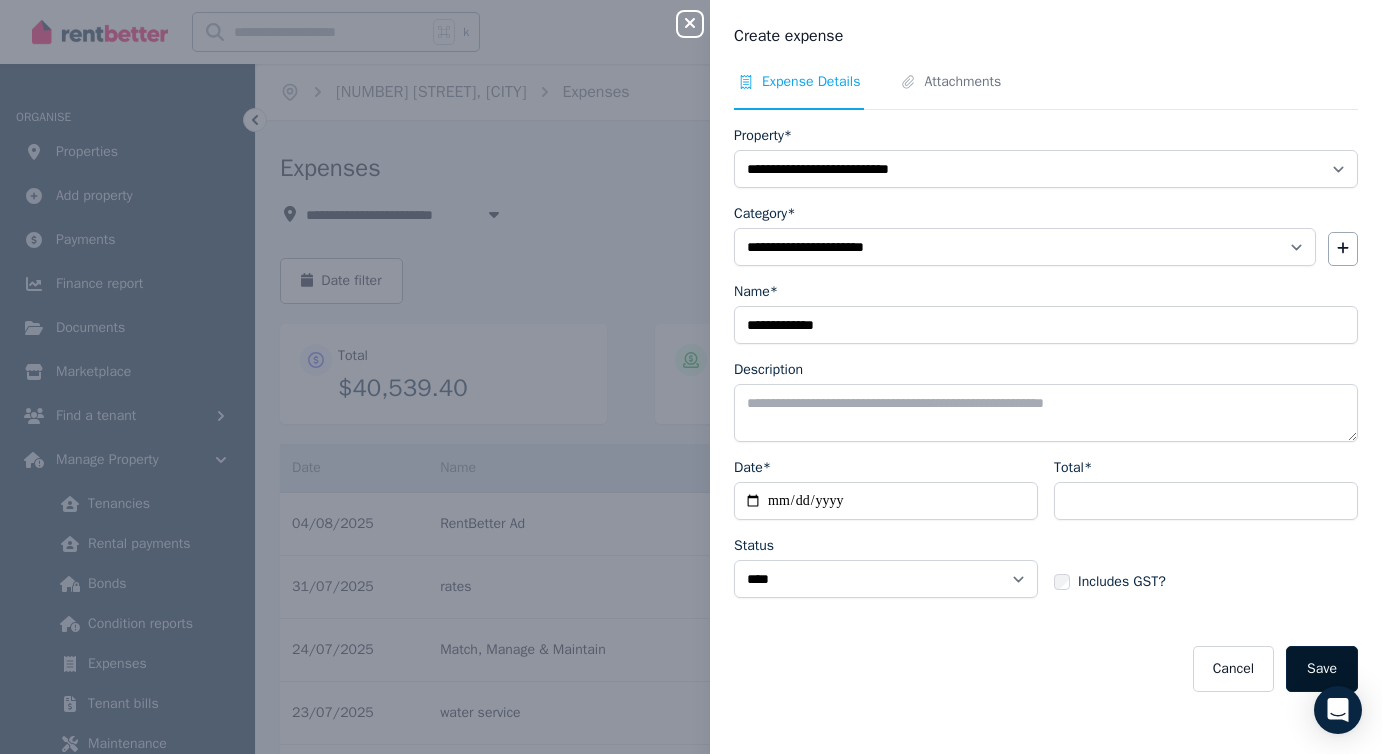 click on "Save" at bounding box center [1322, 669] 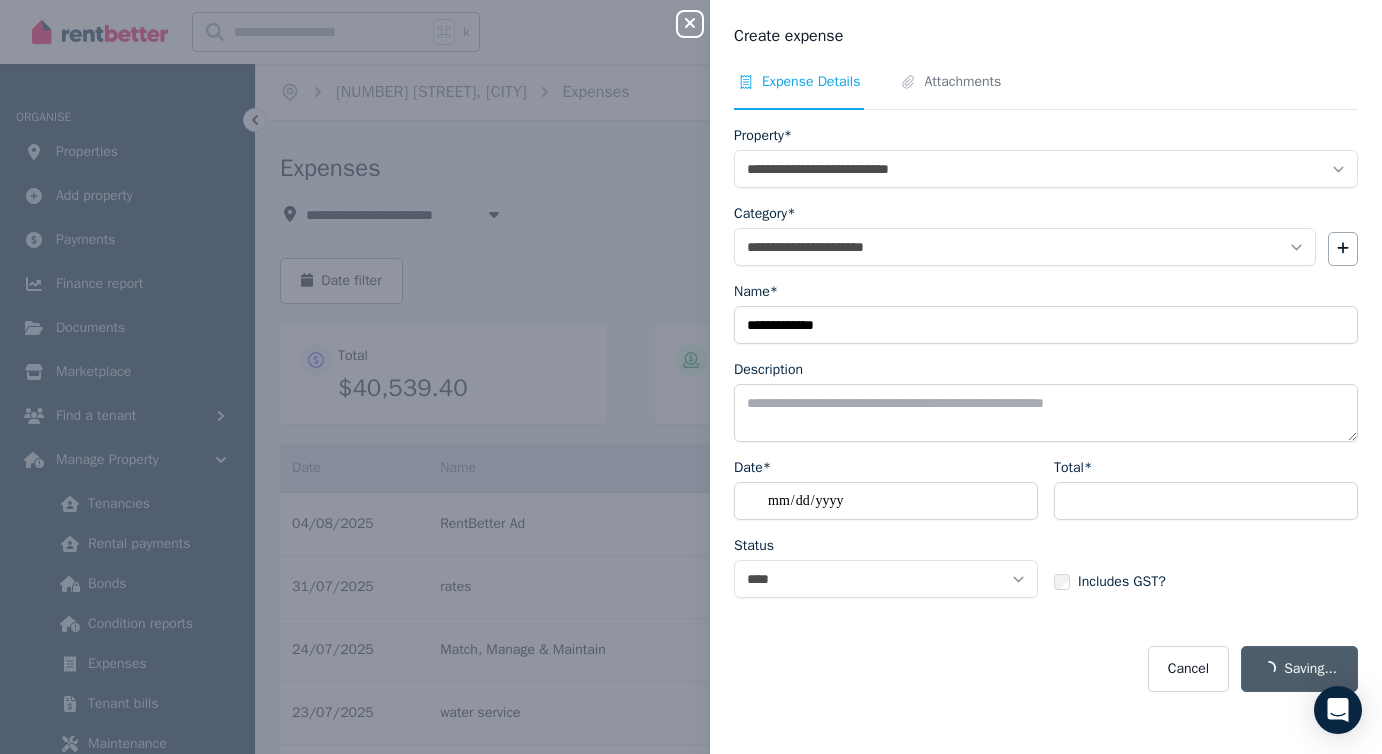 select on "**********" 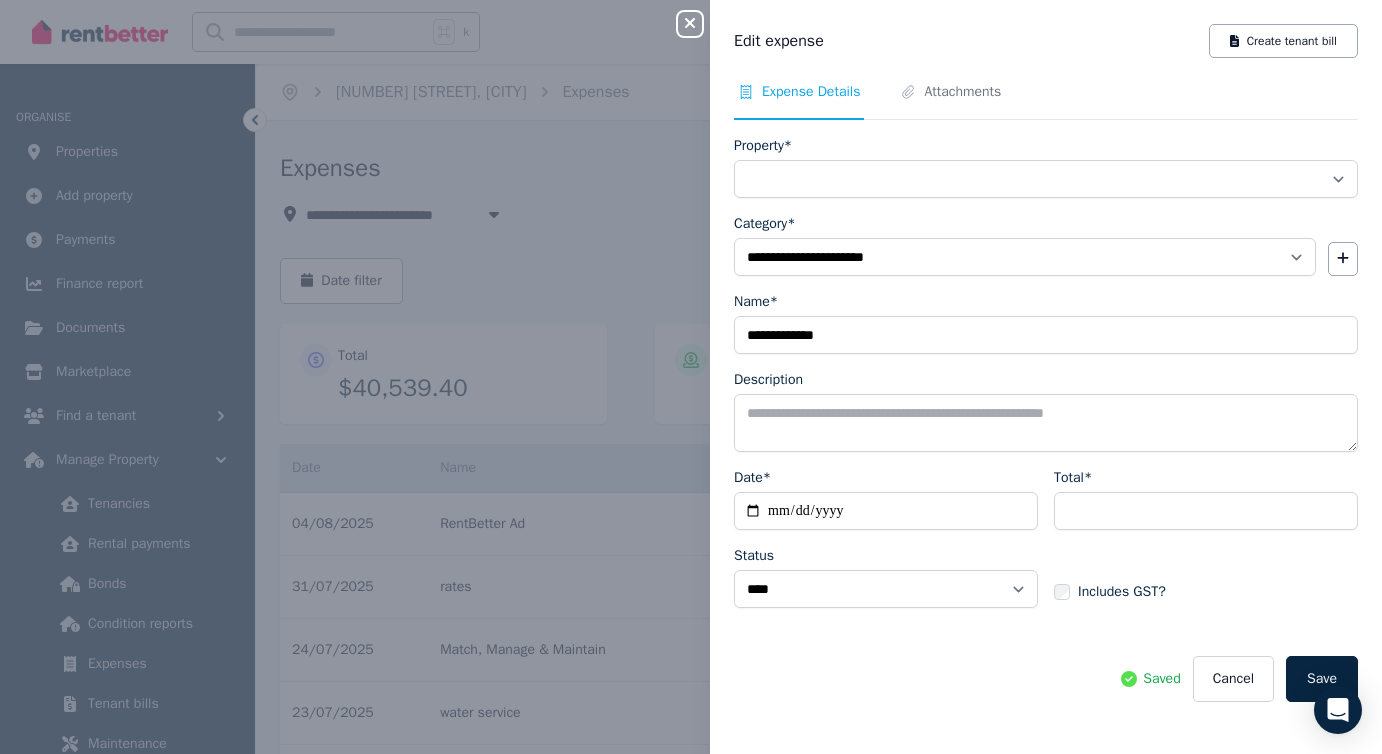 select on "**********" 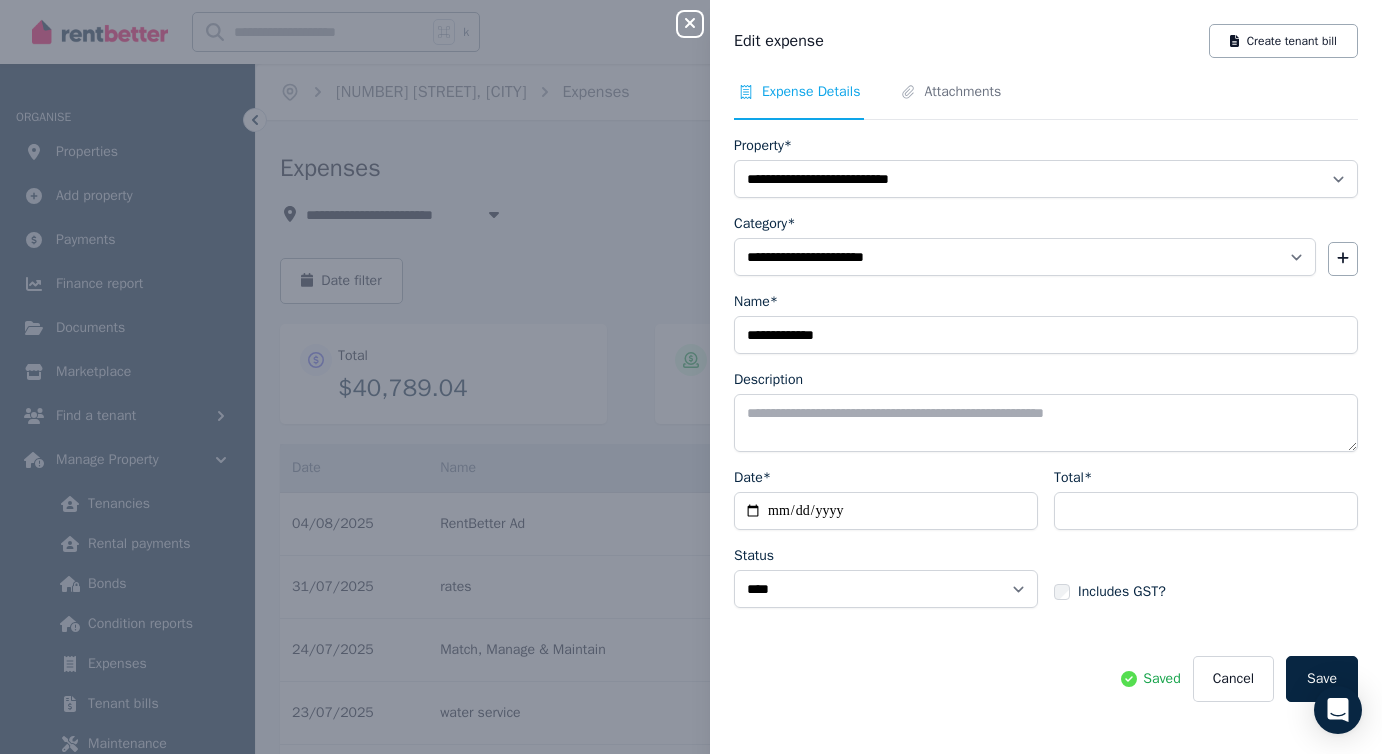 click 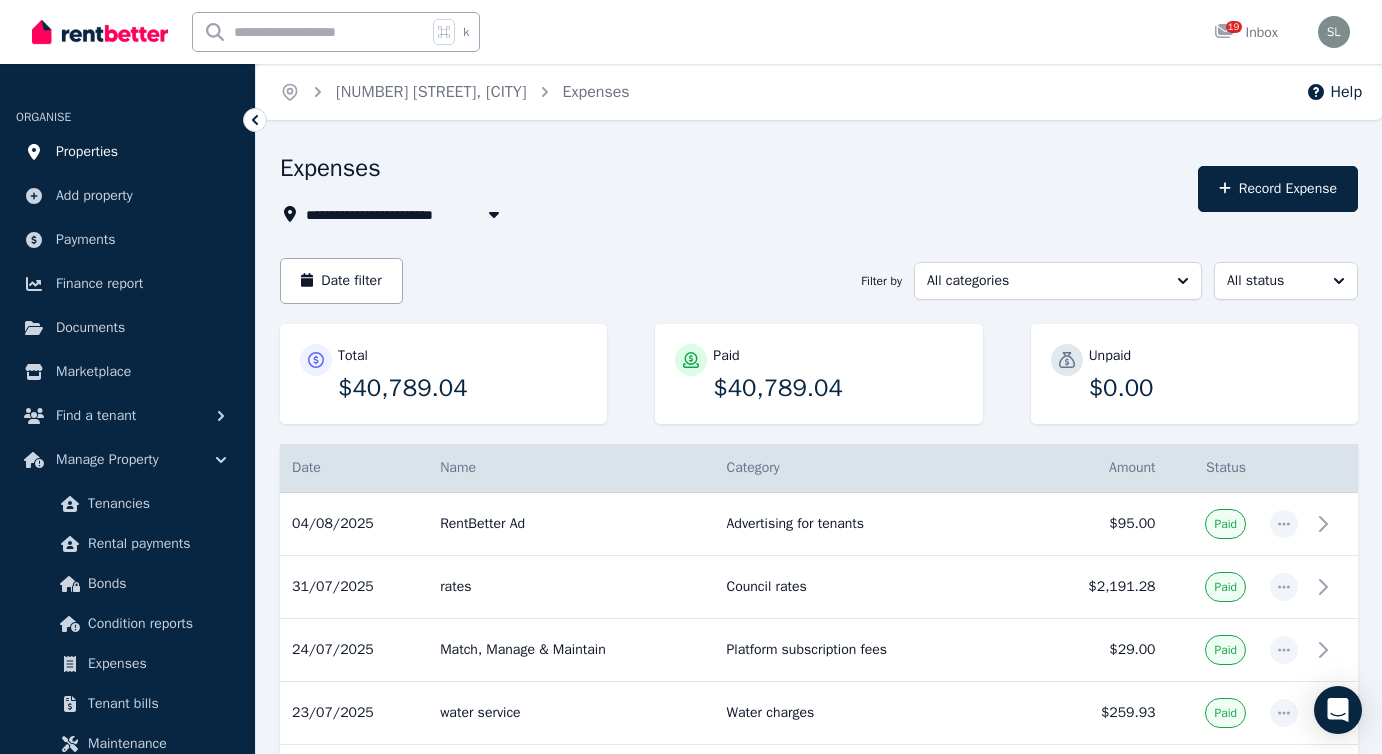 click on "Properties" at bounding box center [87, 152] 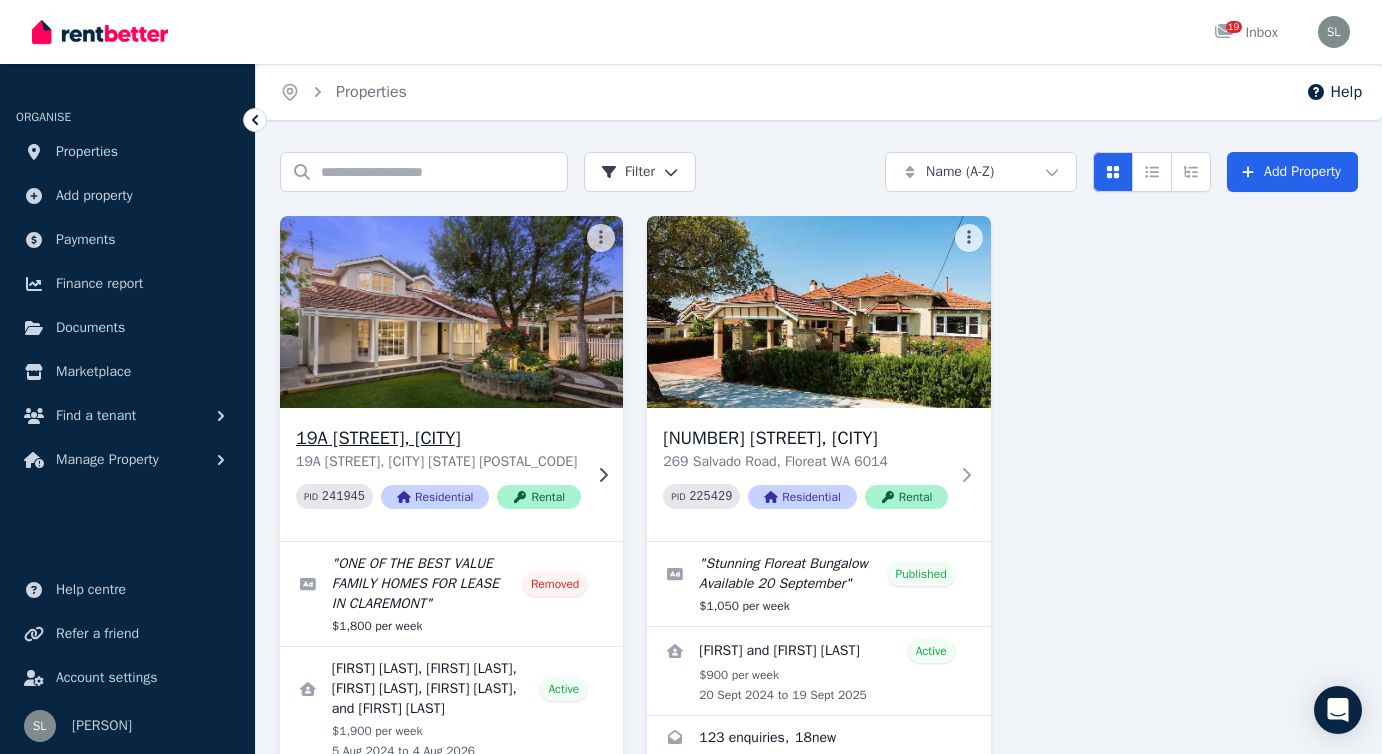 click on "19A [STREET], [CITY]" at bounding box center [438, 438] 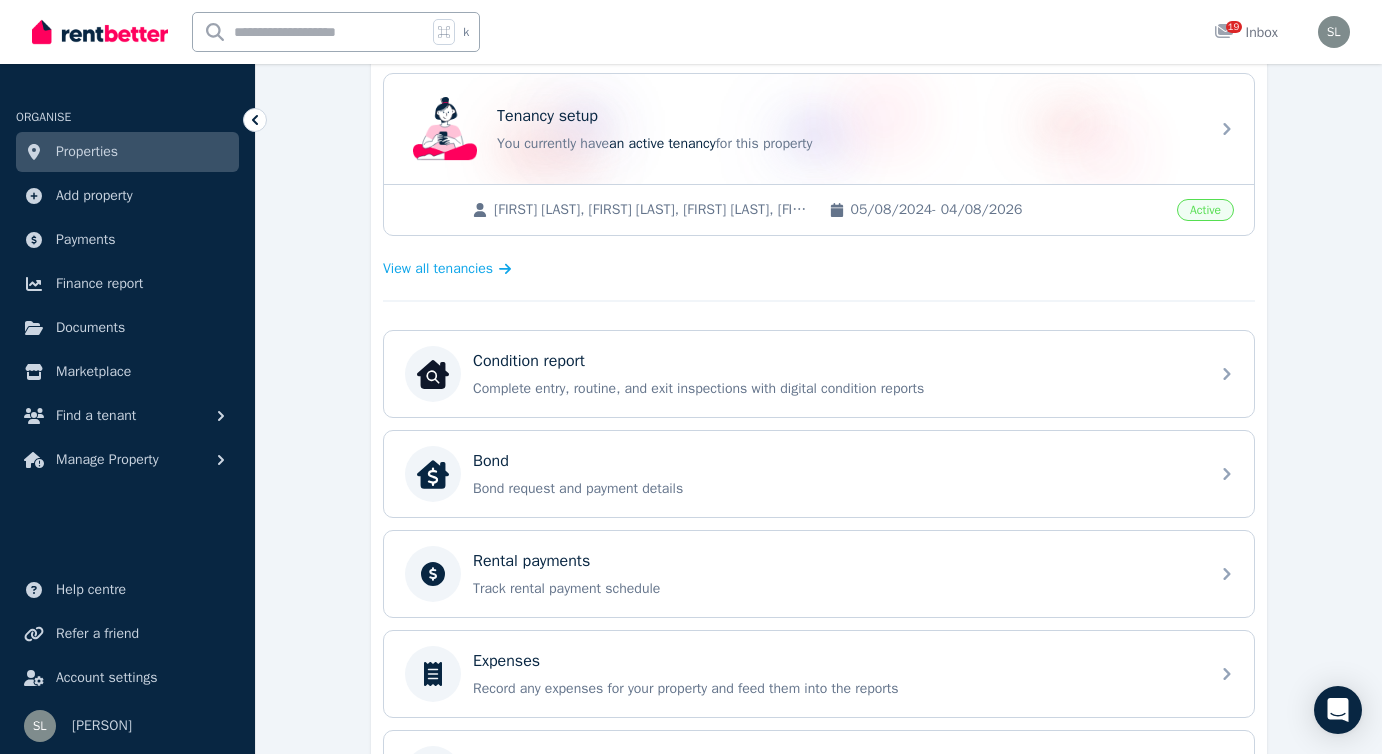 scroll, scrollTop: 754, scrollLeft: 0, axis: vertical 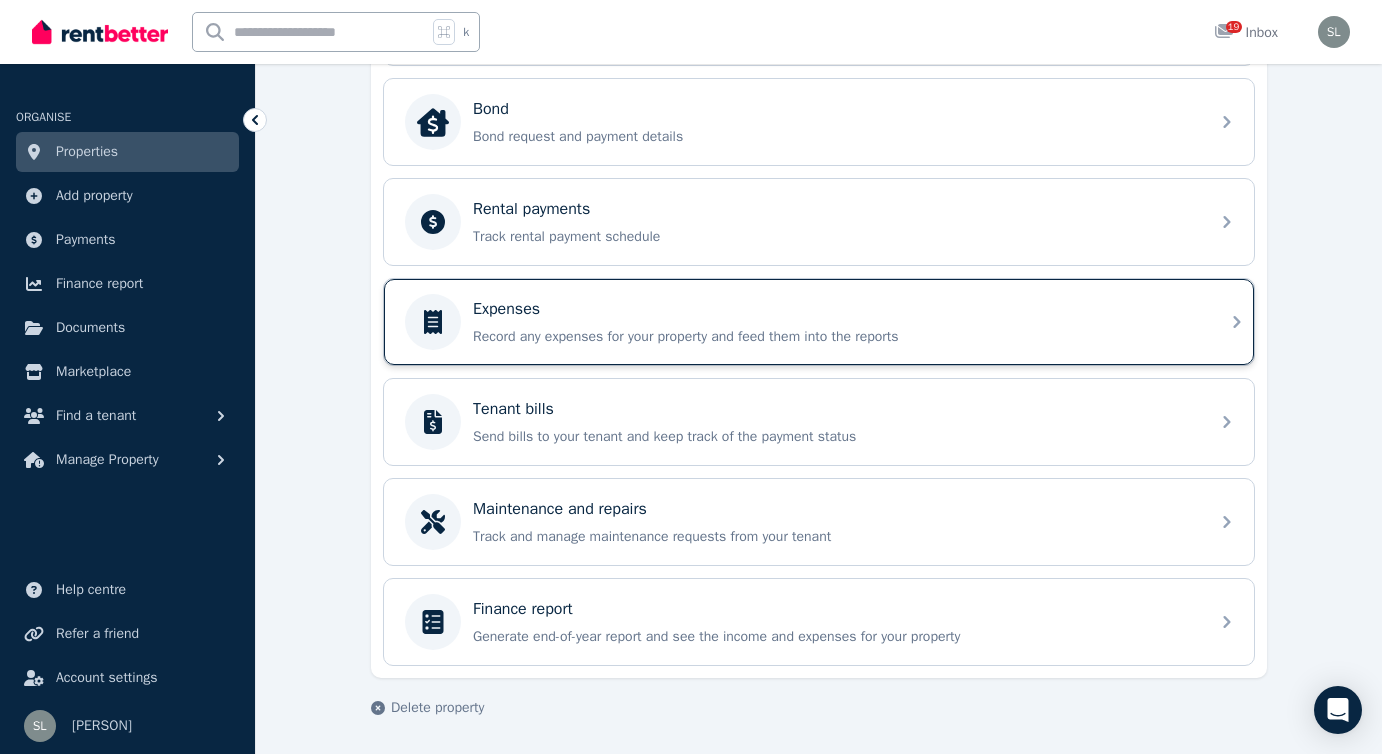 click on "Expenses Record any expenses for your property and feed them into the reports" at bounding box center [835, 322] 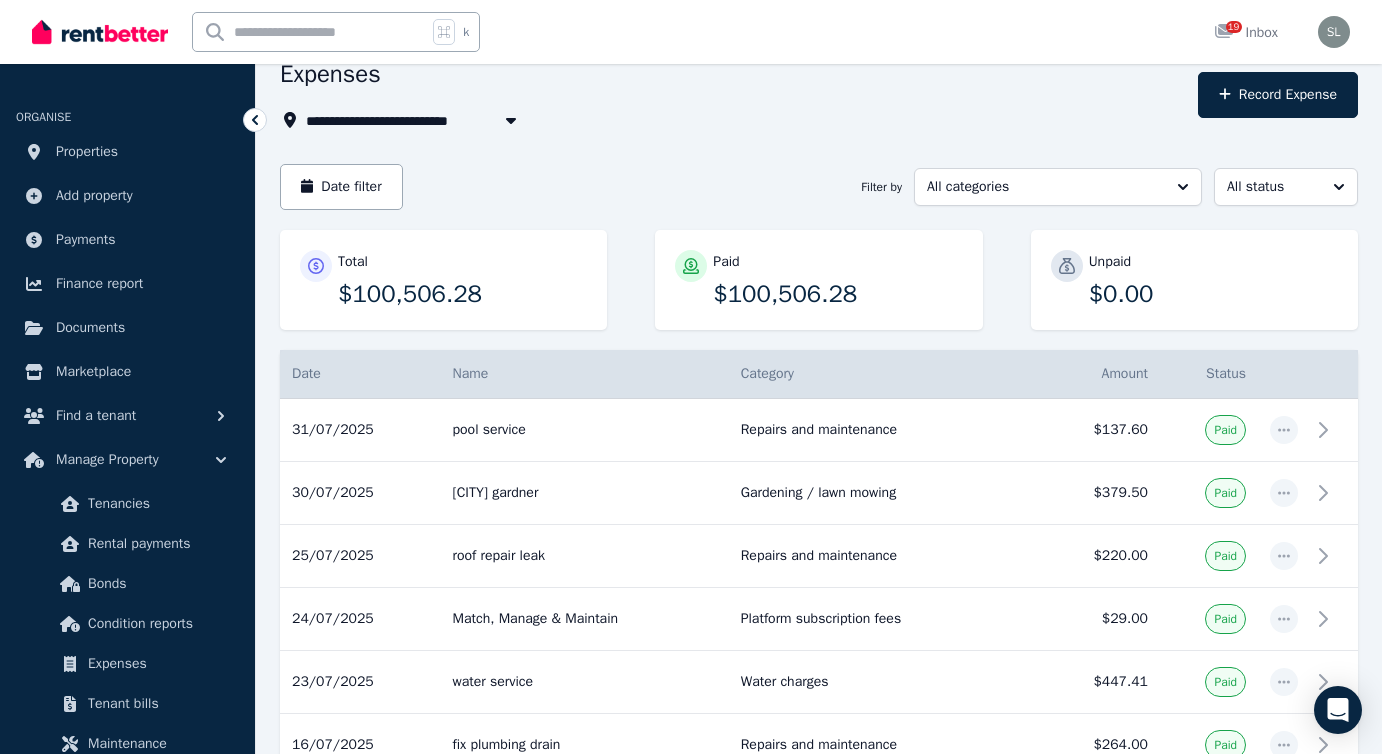 scroll, scrollTop: 0, scrollLeft: 0, axis: both 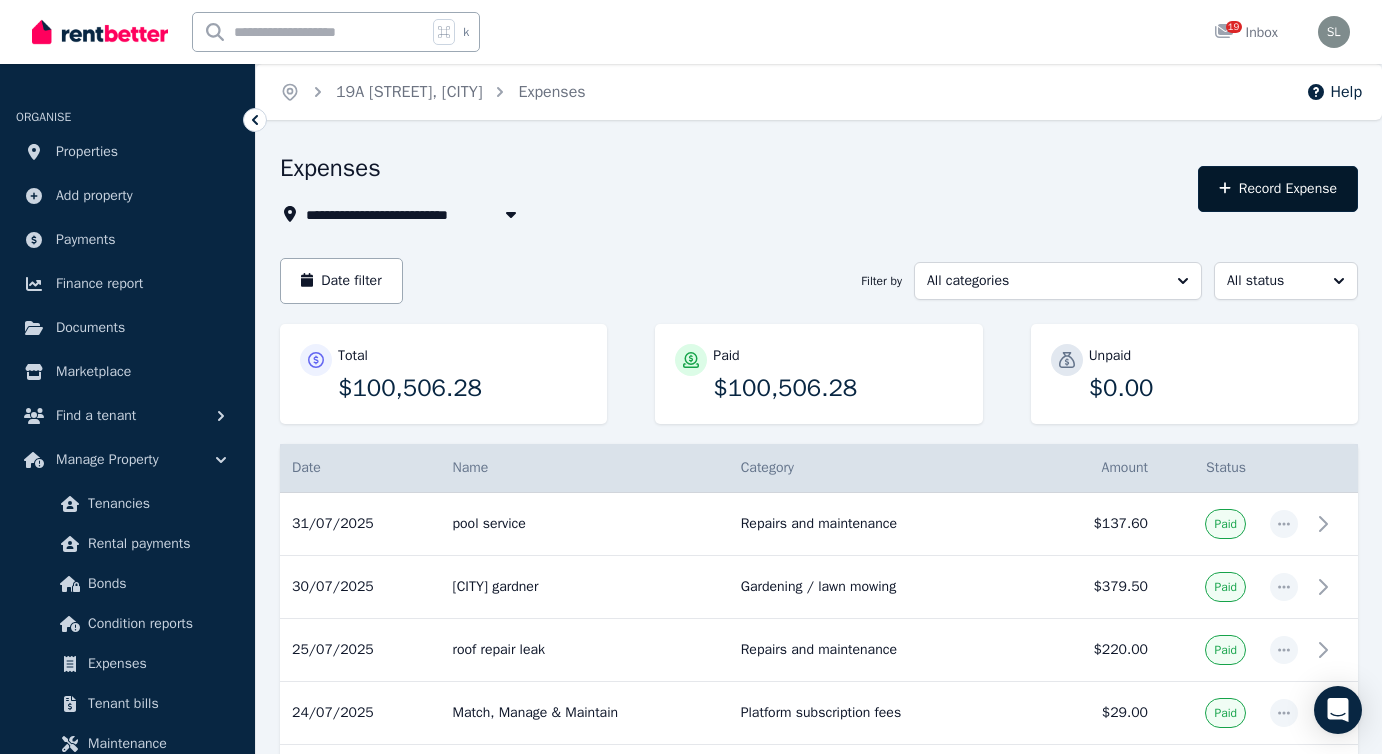 click on "Record Expense" at bounding box center [1278, 189] 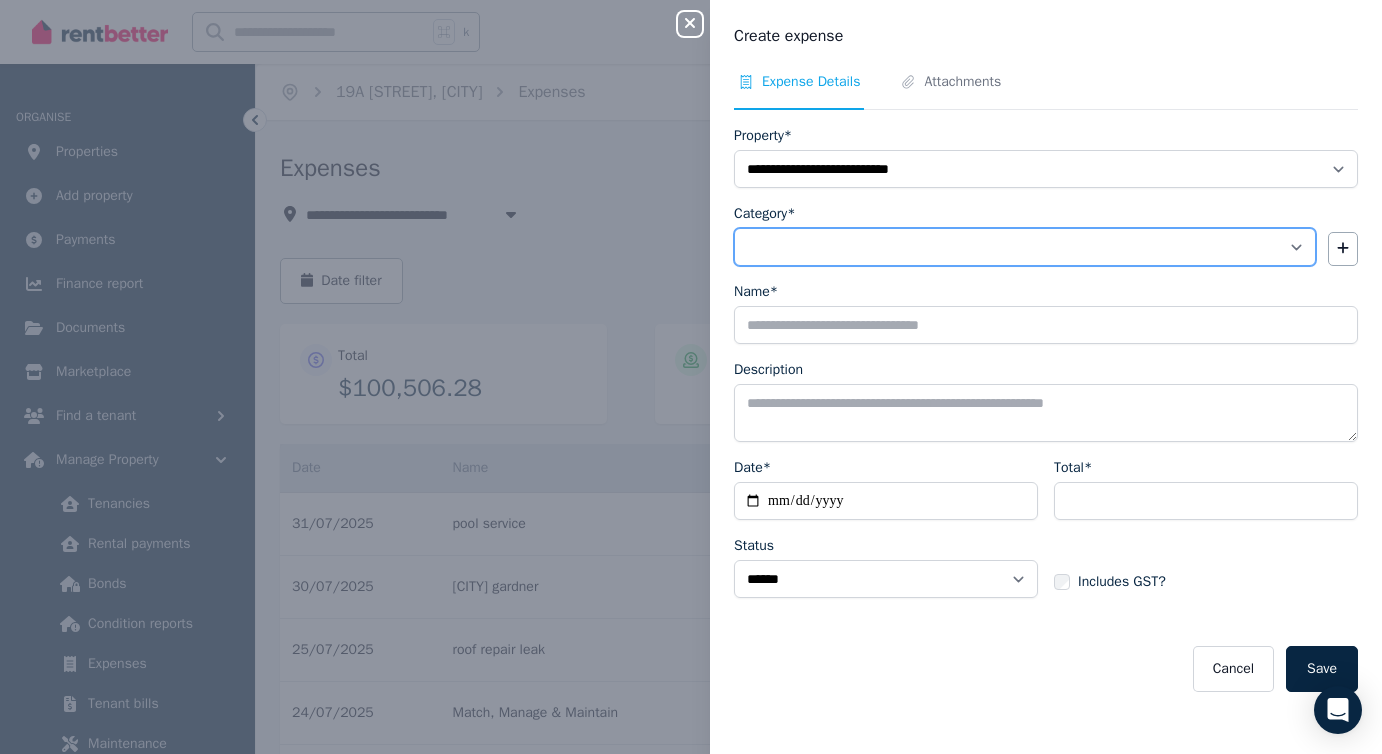 click on "**********" at bounding box center (1025, 247) 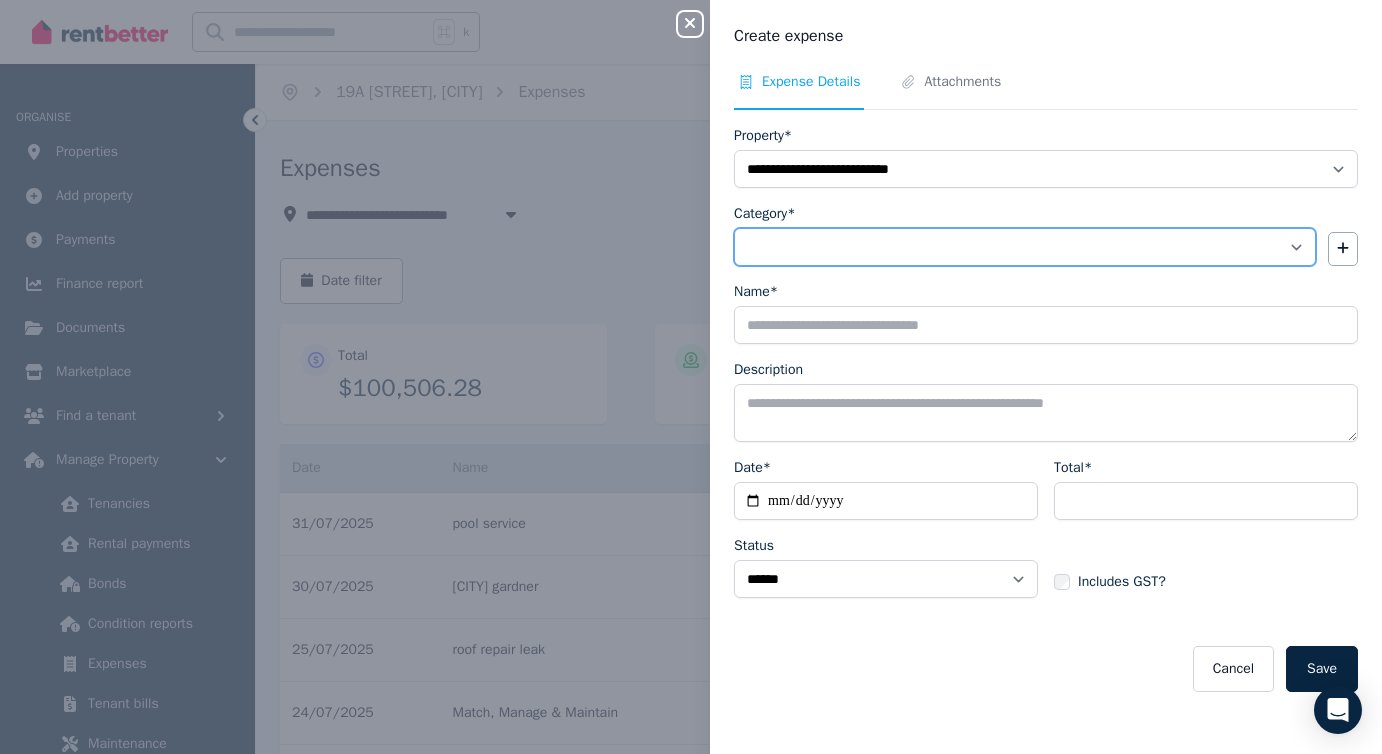 select on "**********" 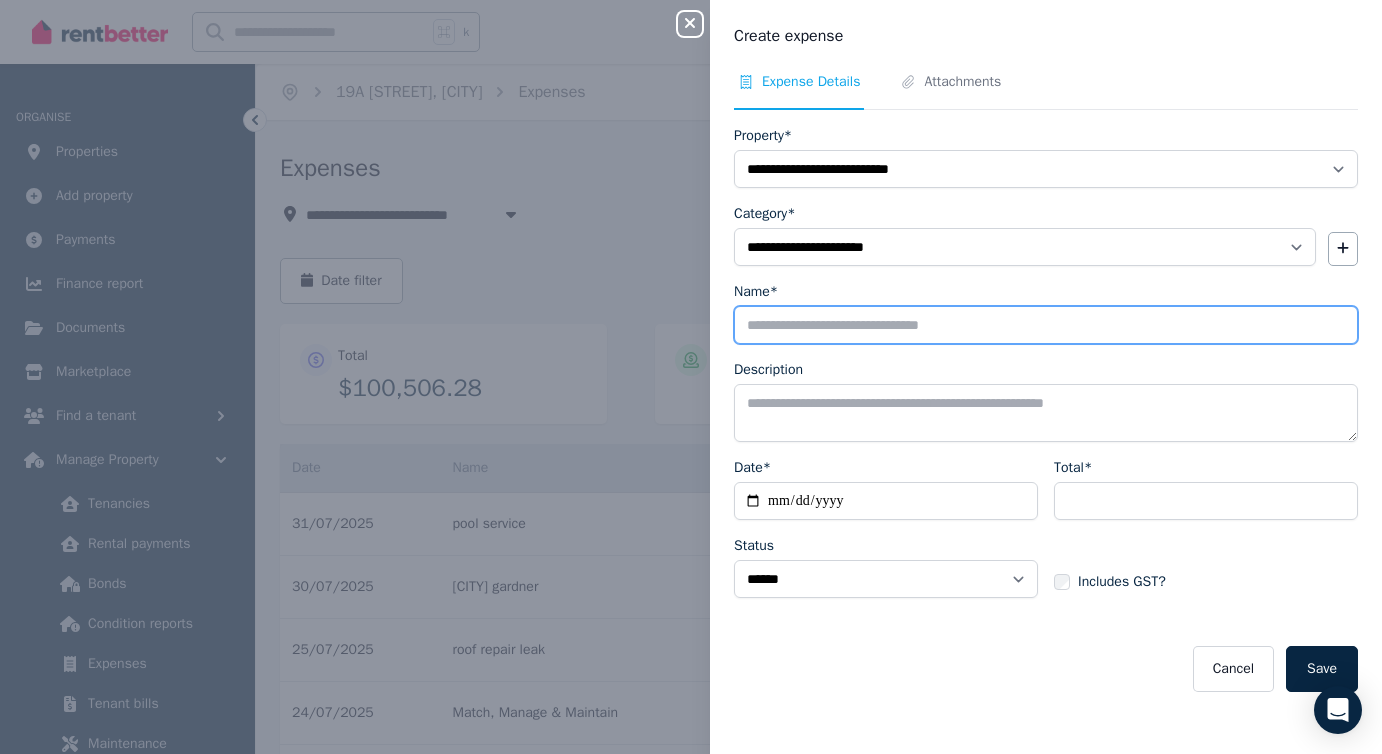 click on "Name*" at bounding box center [1046, 325] 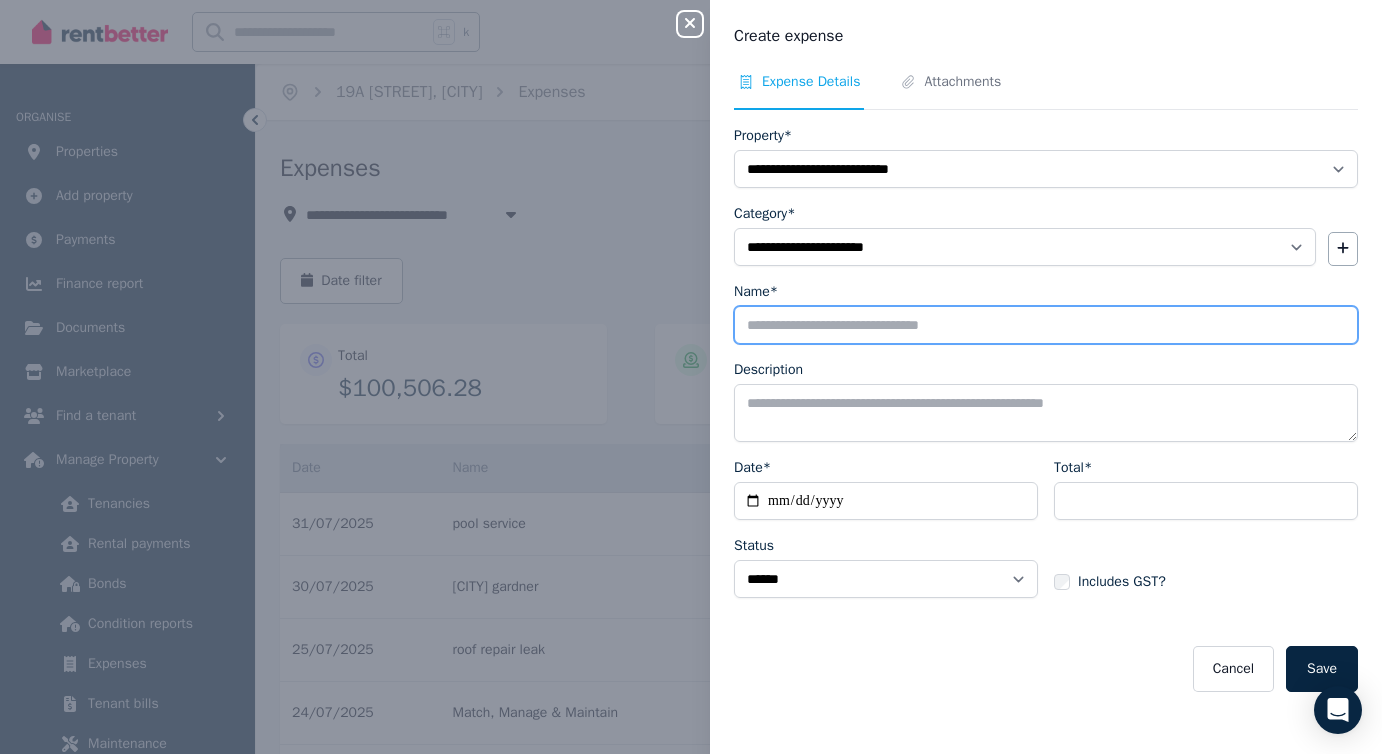 type on "**********" 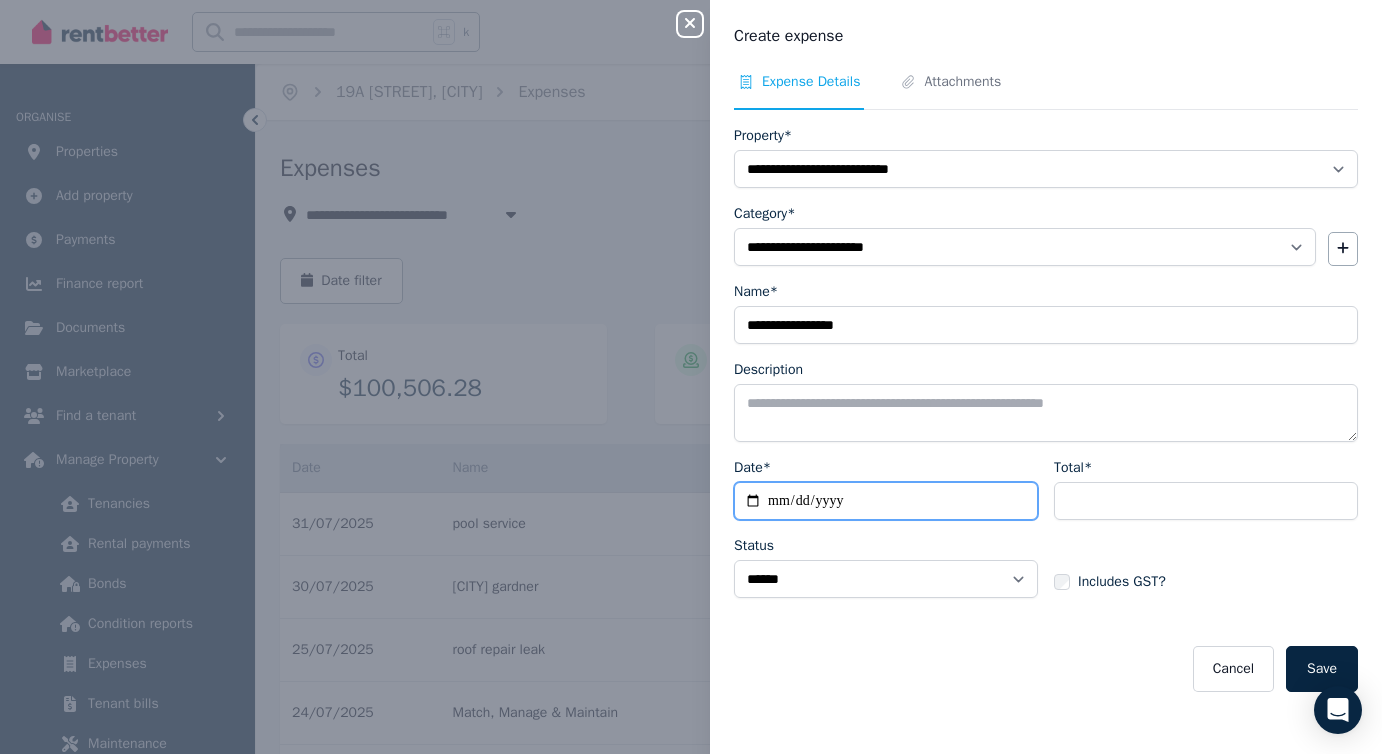 click on "Date*" at bounding box center (886, 501) 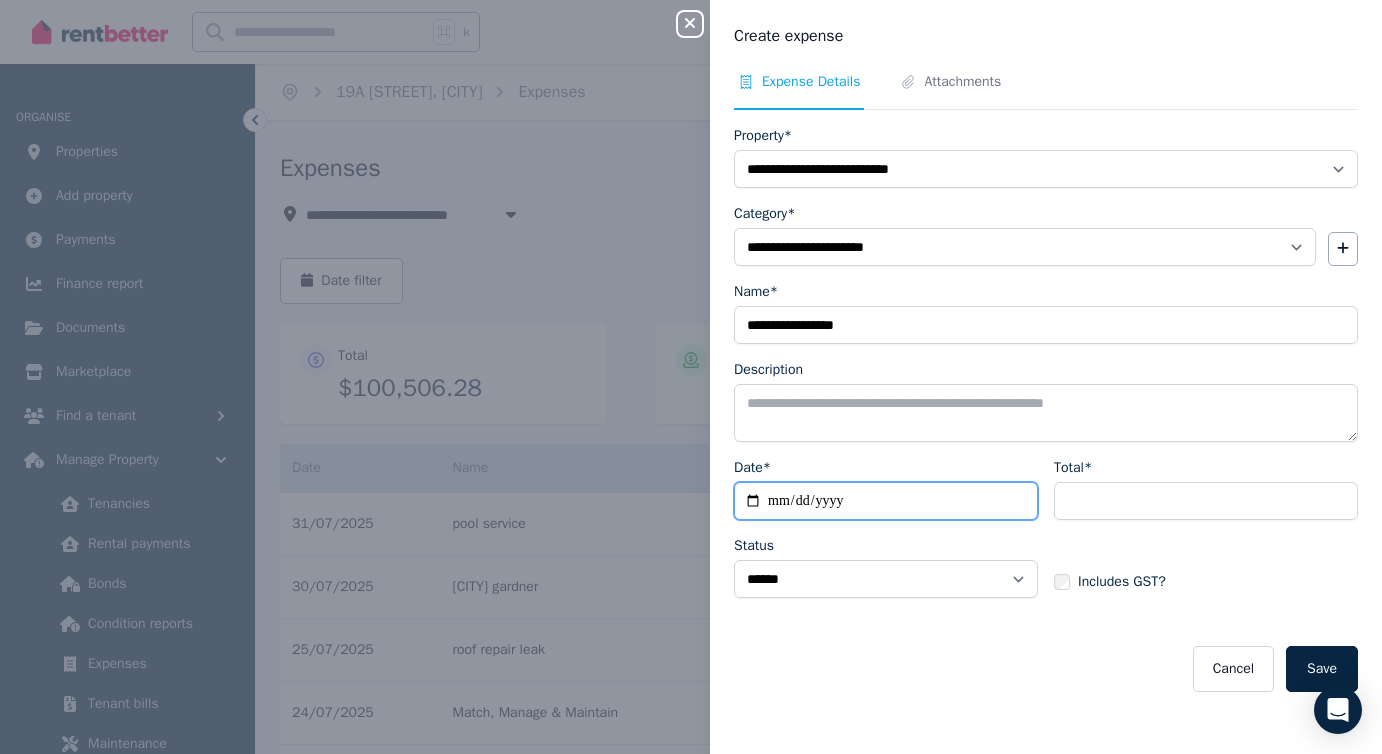 type on "**********" 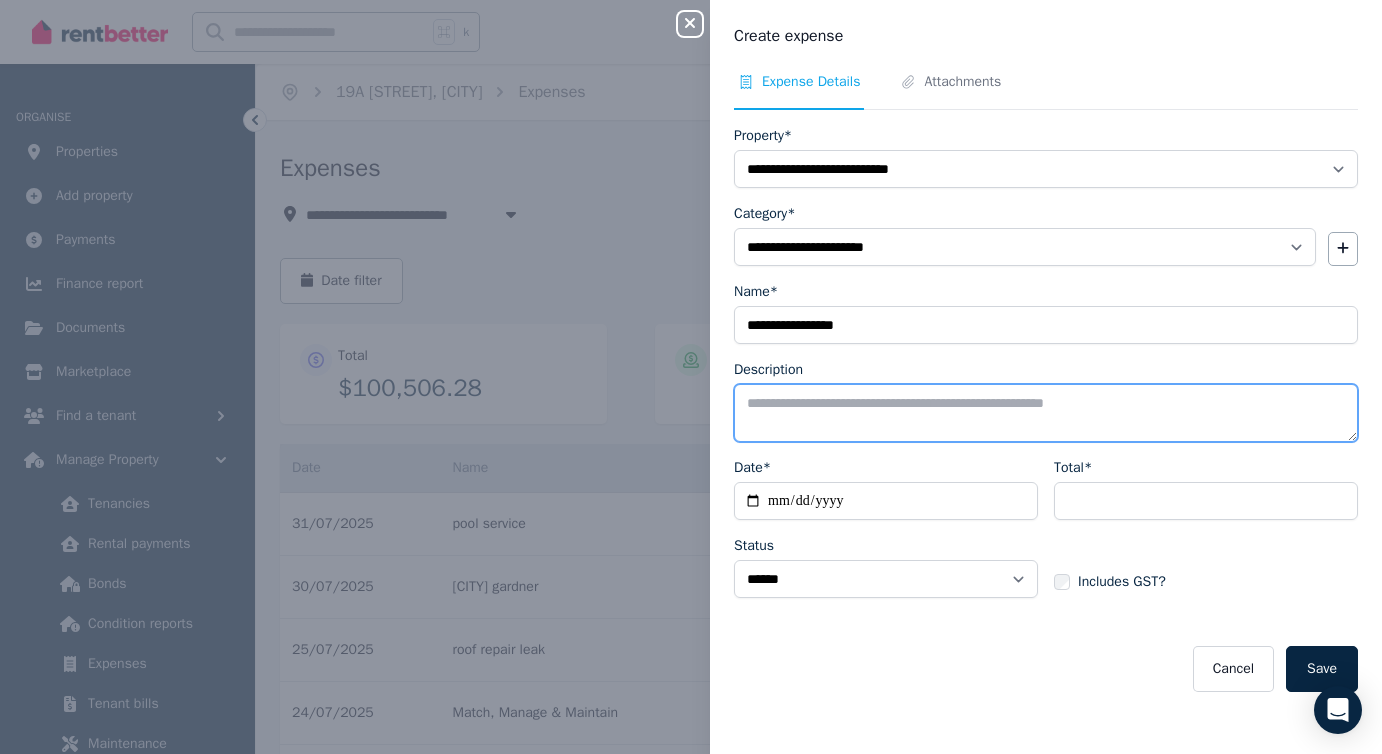 click on "Description" at bounding box center (1046, 413) 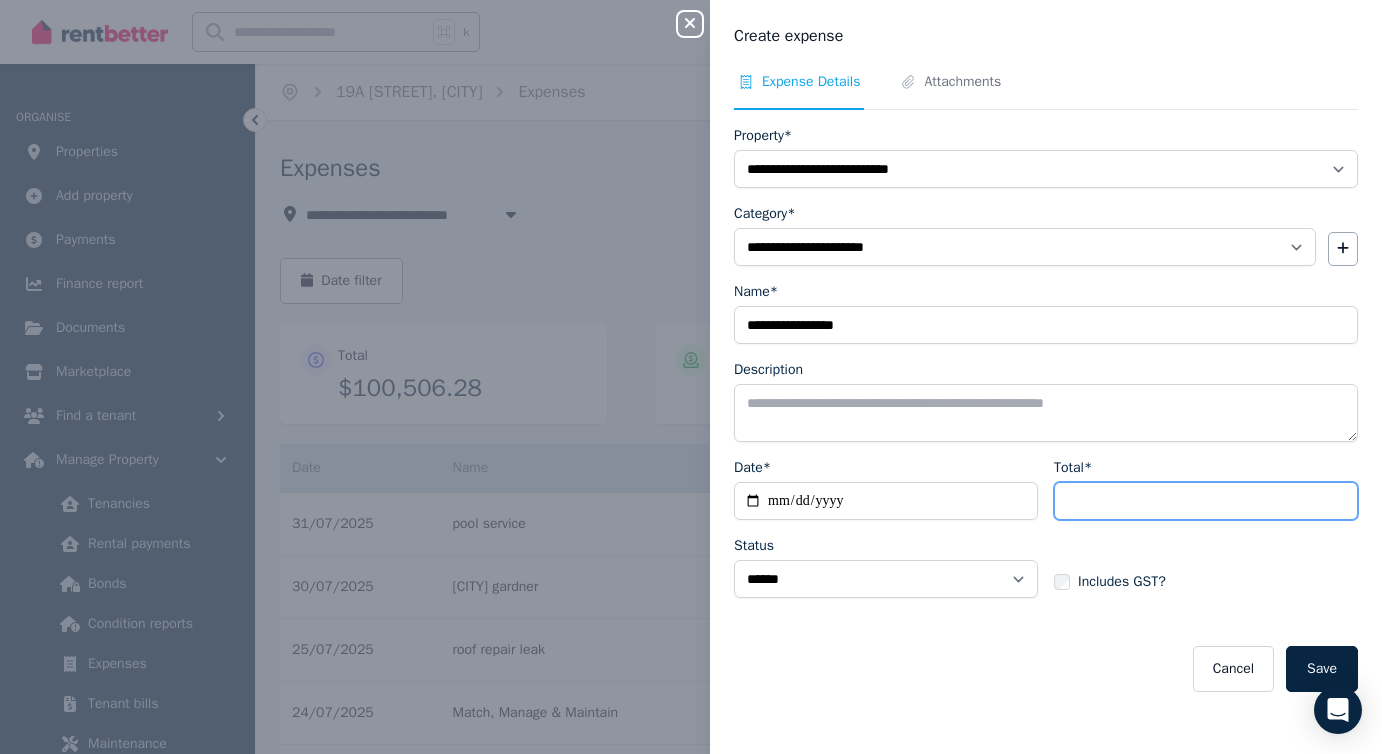 click on "Total*" at bounding box center [1206, 501] 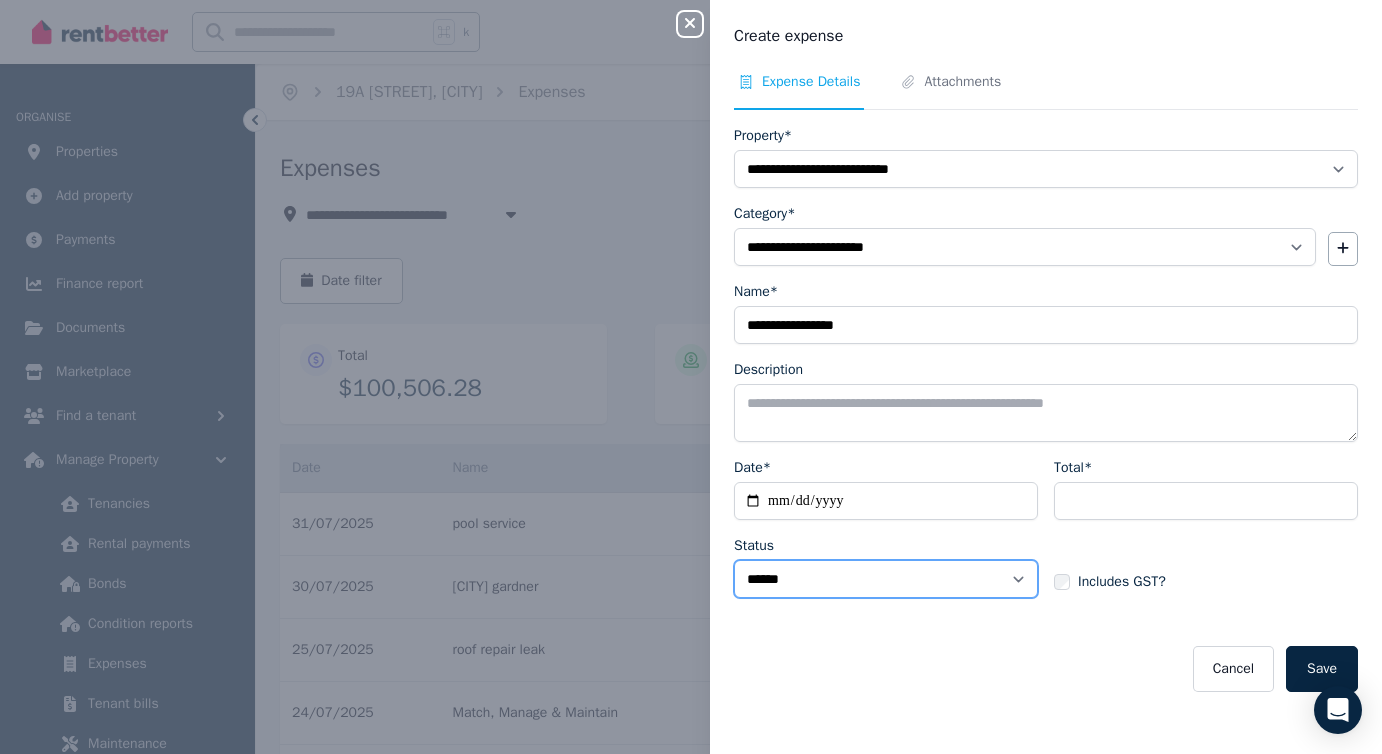 click on "****** ****" at bounding box center [886, 579] 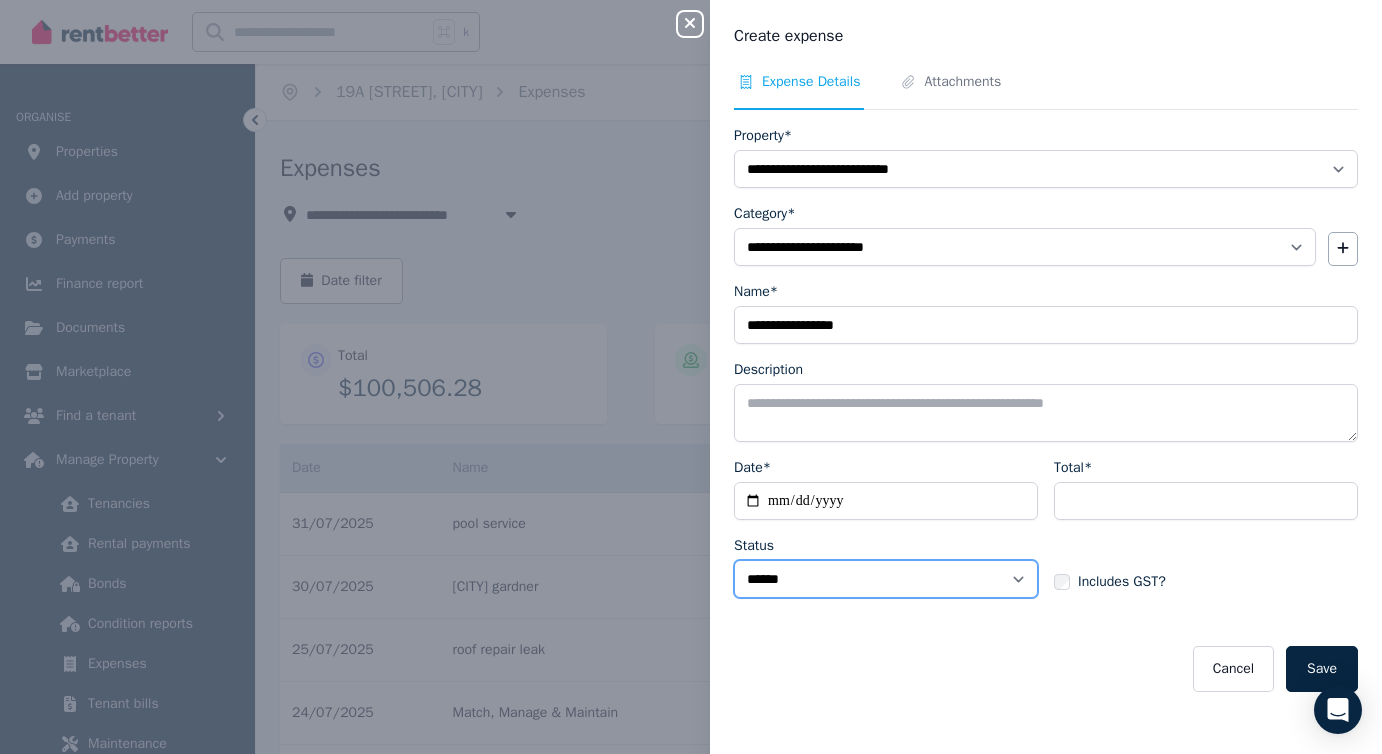 select on "**********" 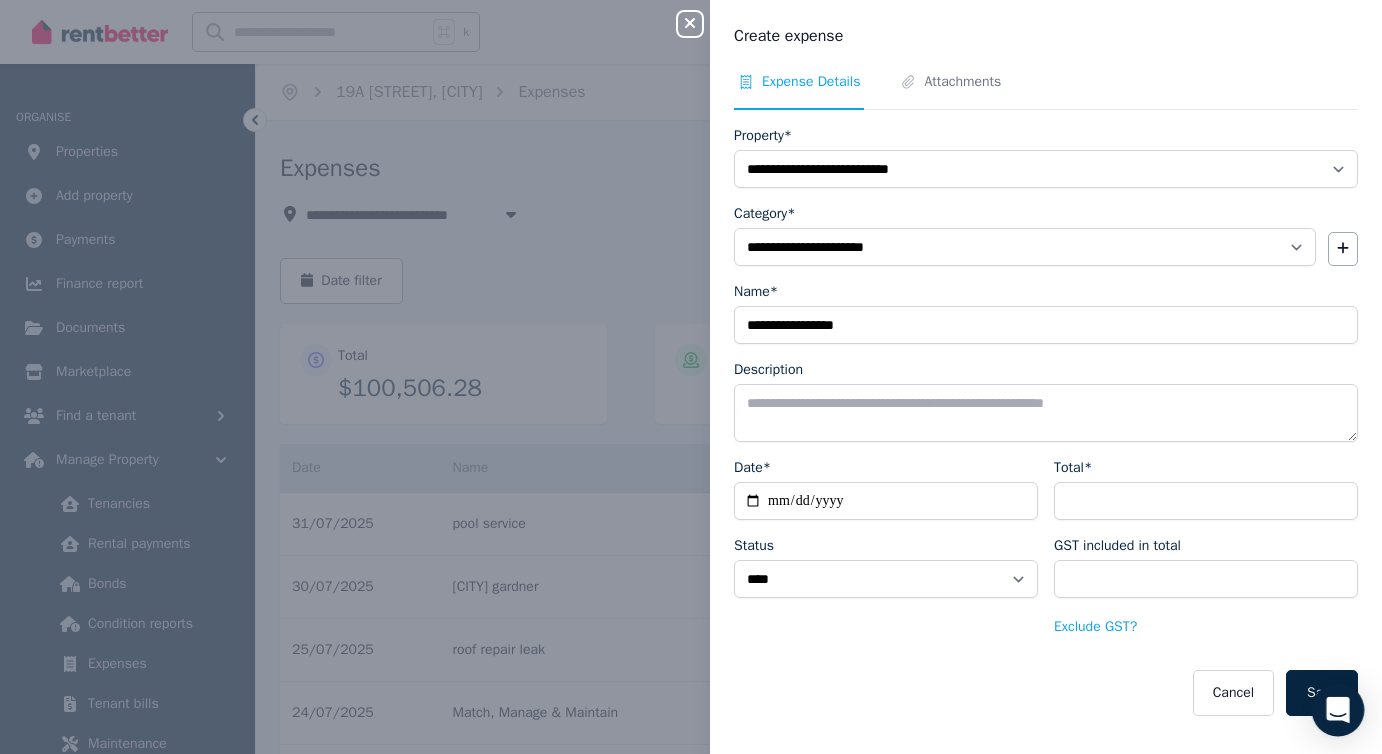 click on "**********" at bounding box center [691, 377] 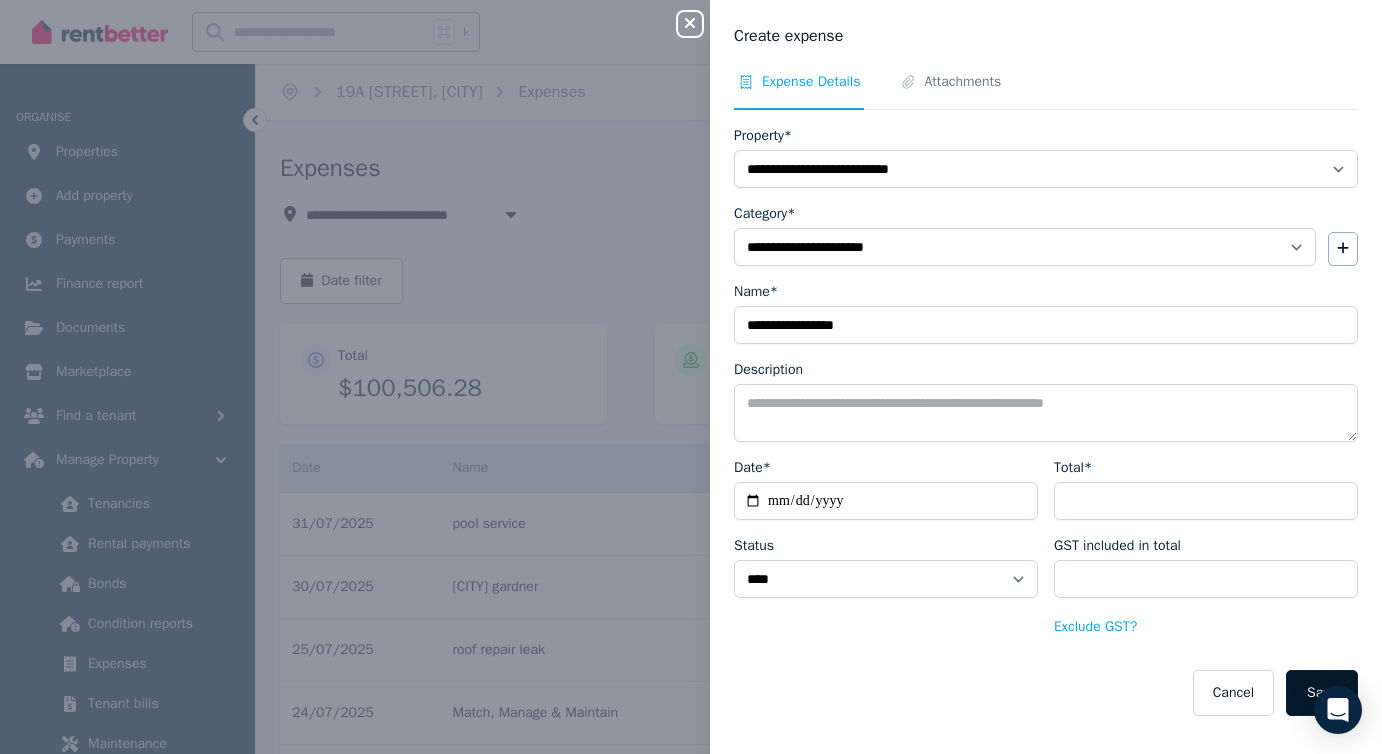 click on "Save" at bounding box center [1322, 693] 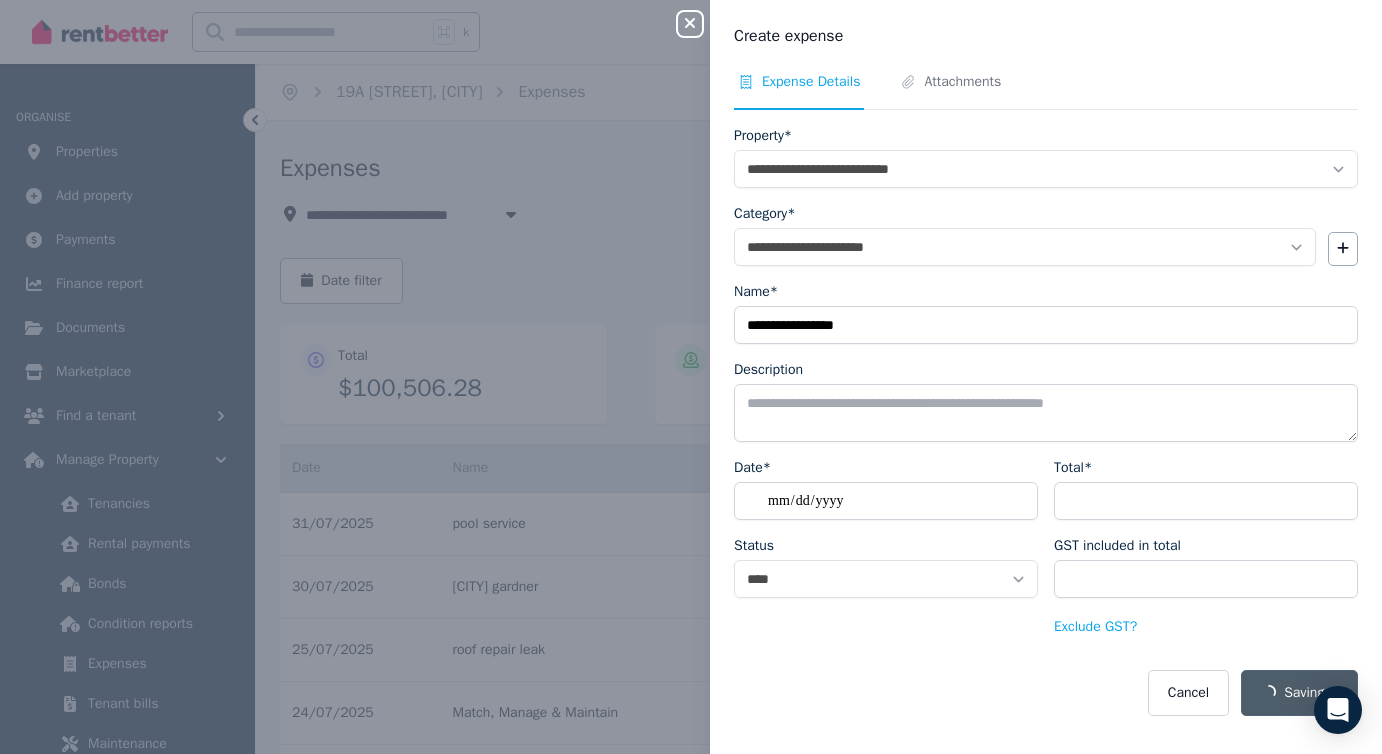 select on "**********" 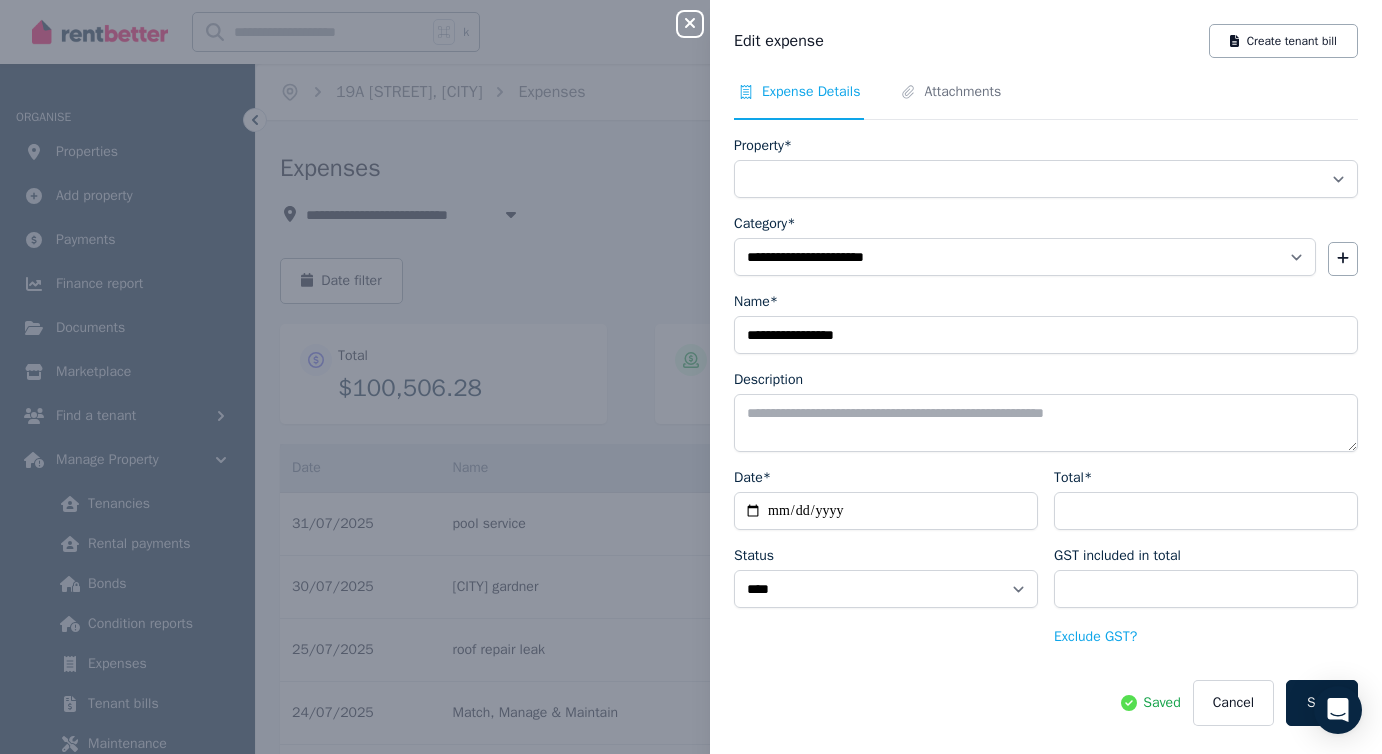 select on "**********" 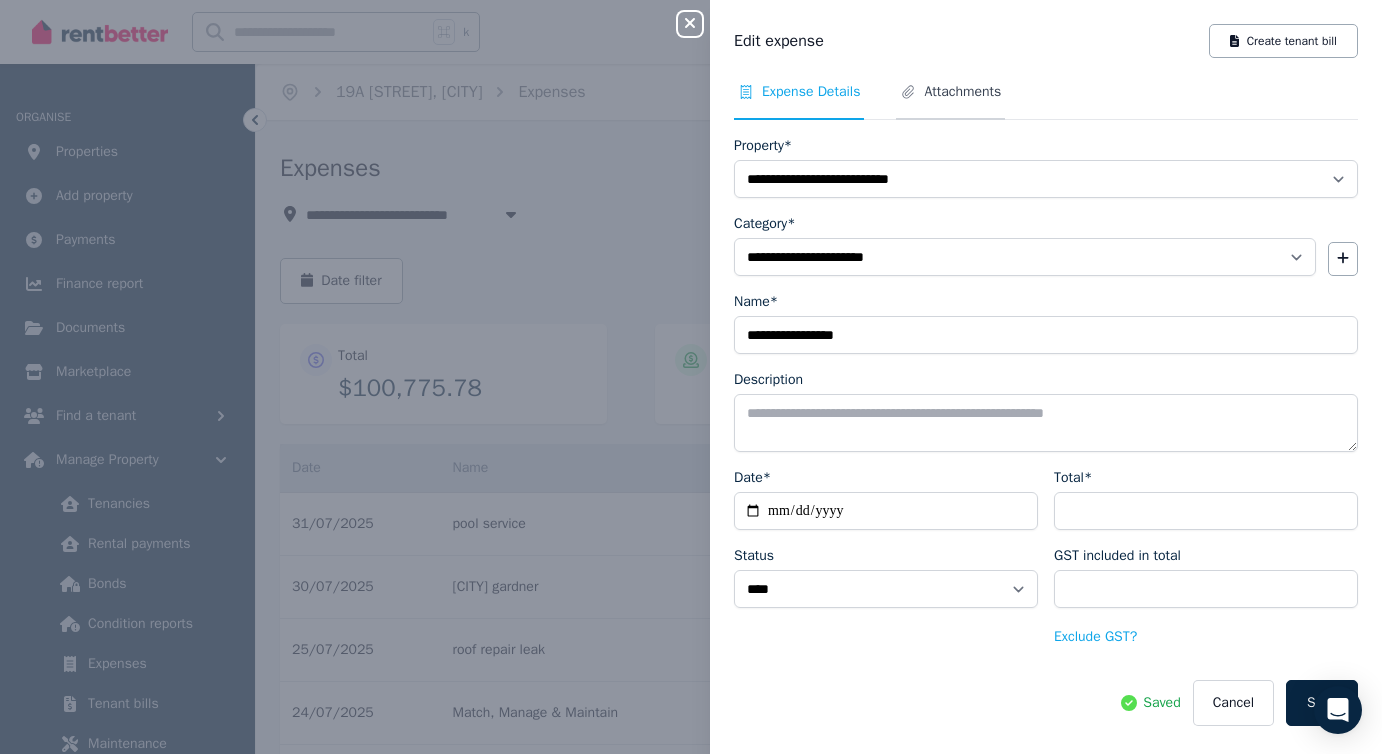 click on "Attachments" at bounding box center [962, 92] 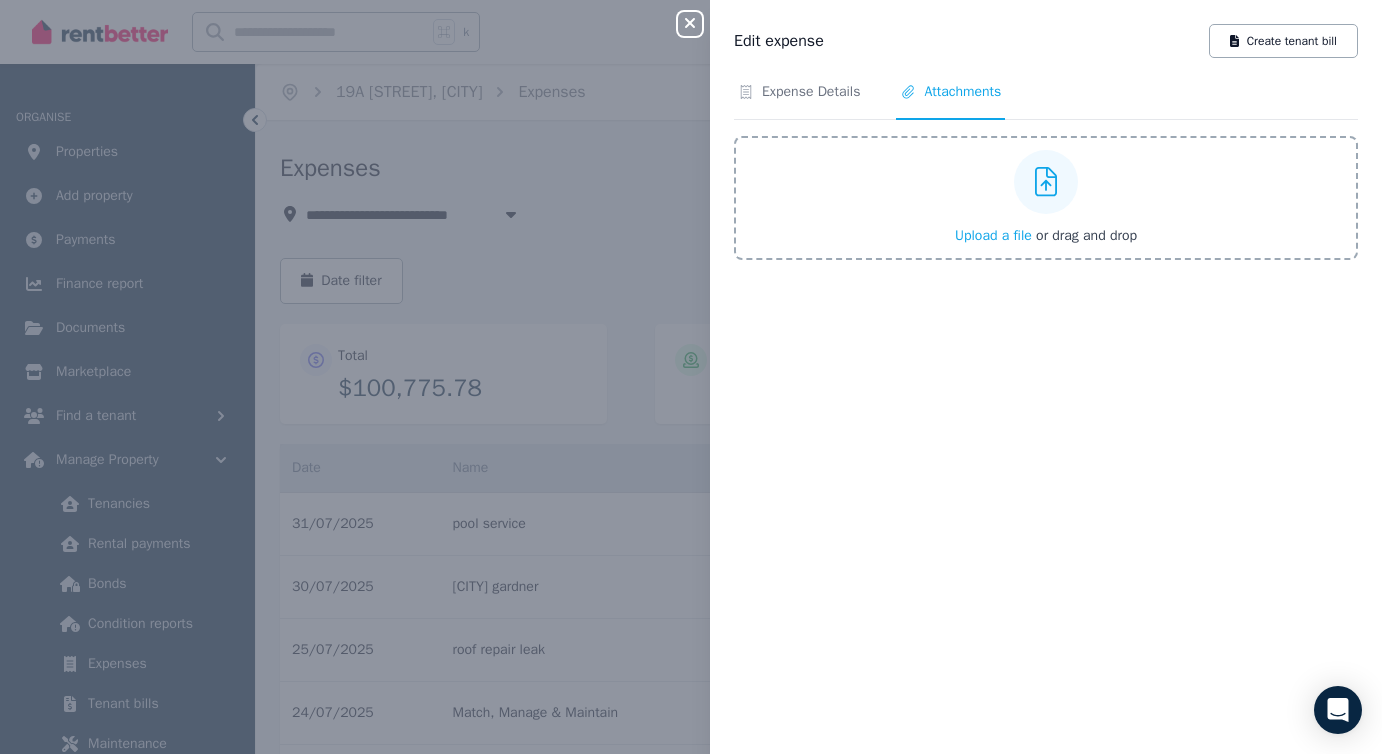 click on "Upload a file" at bounding box center (993, 235) 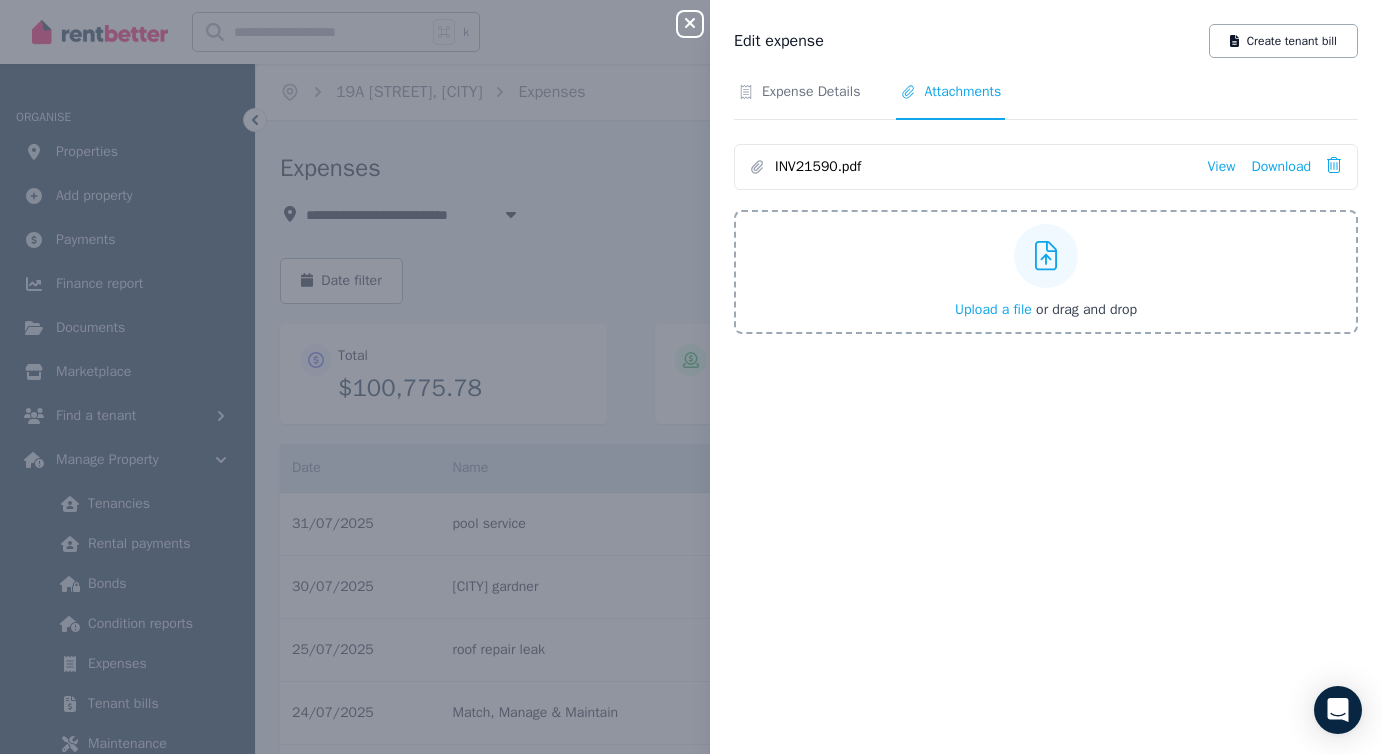 click 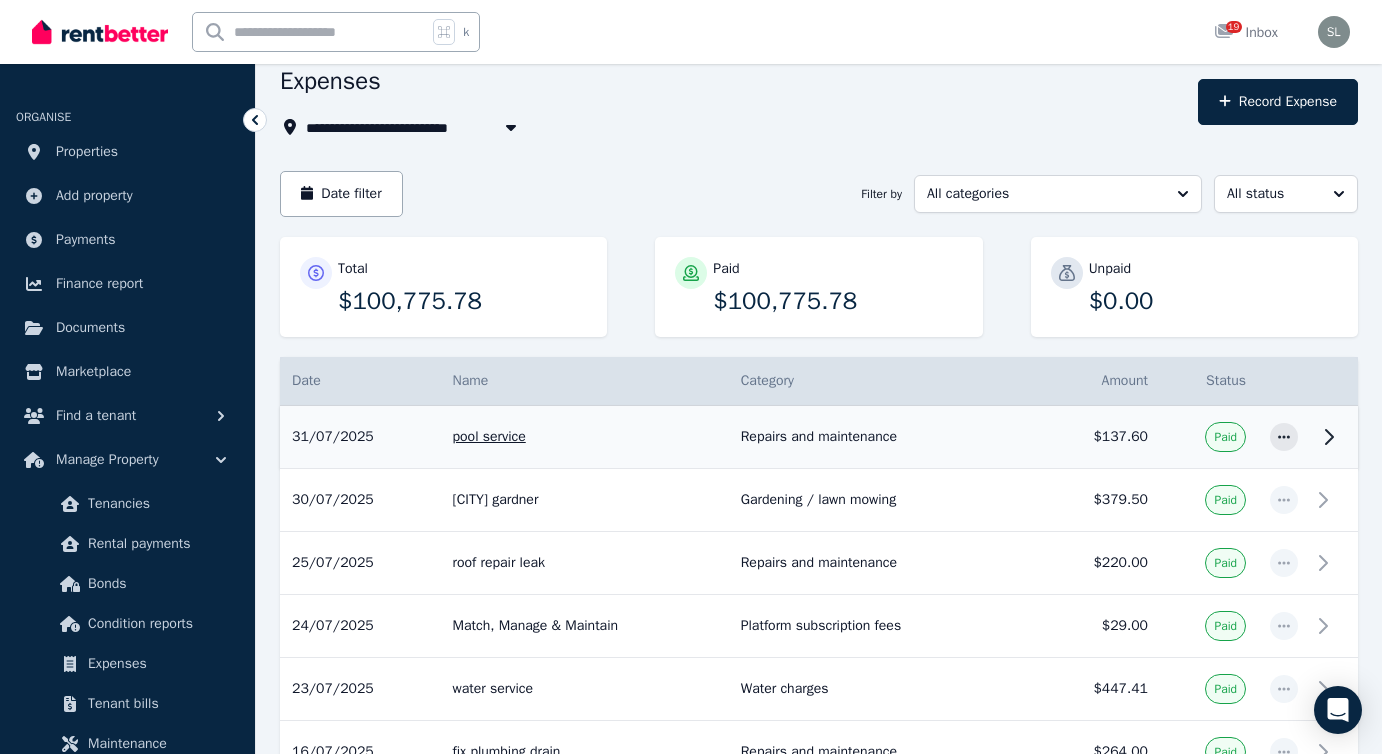 scroll, scrollTop: 99, scrollLeft: 0, axis: vertical 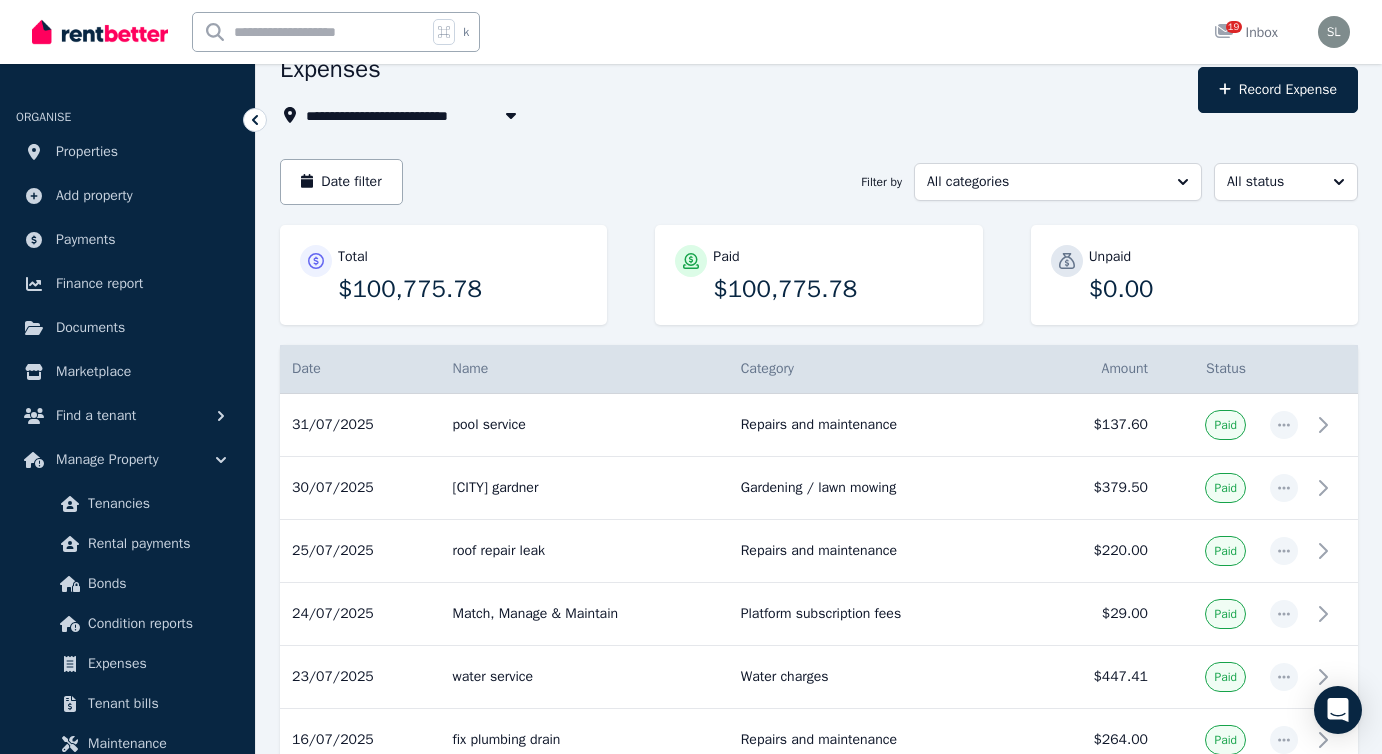 click 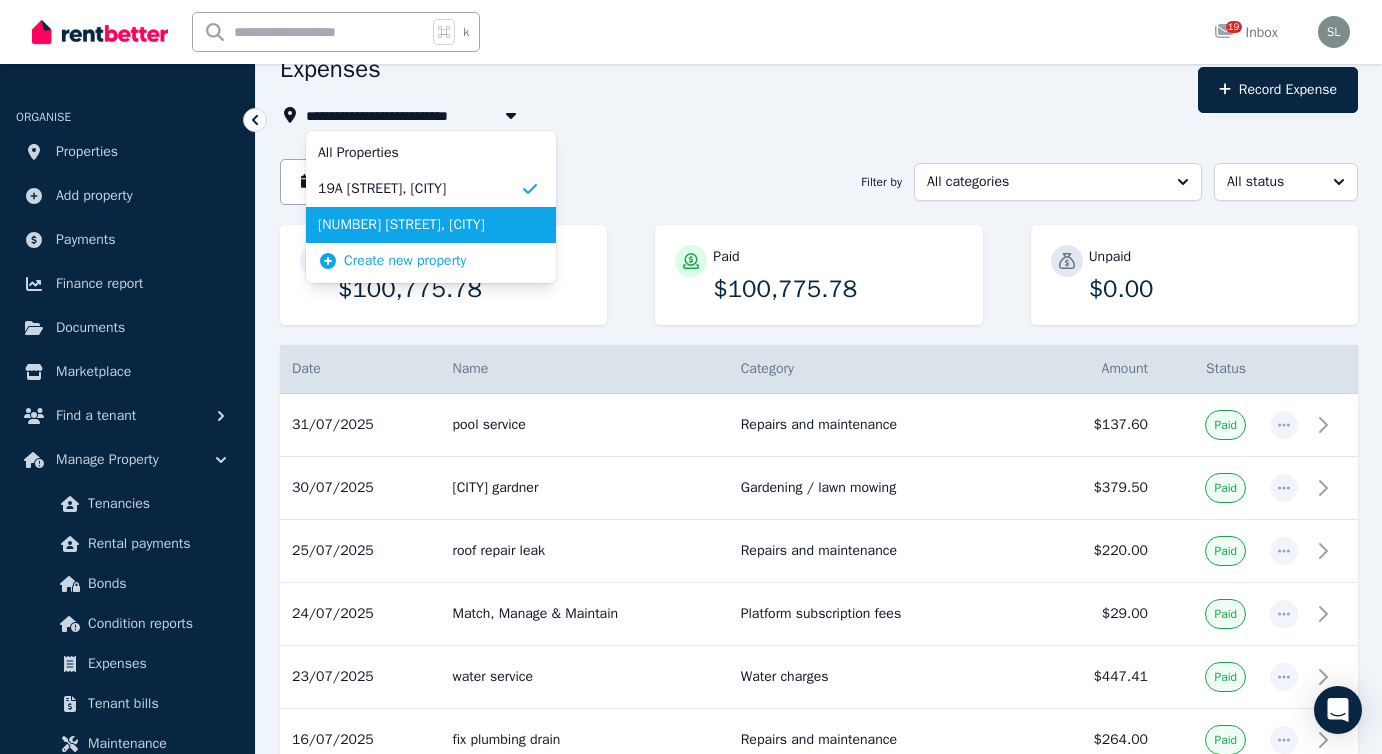click on "[NUMBER] [STREET], [CITY]" at bounding box center [419, 225] 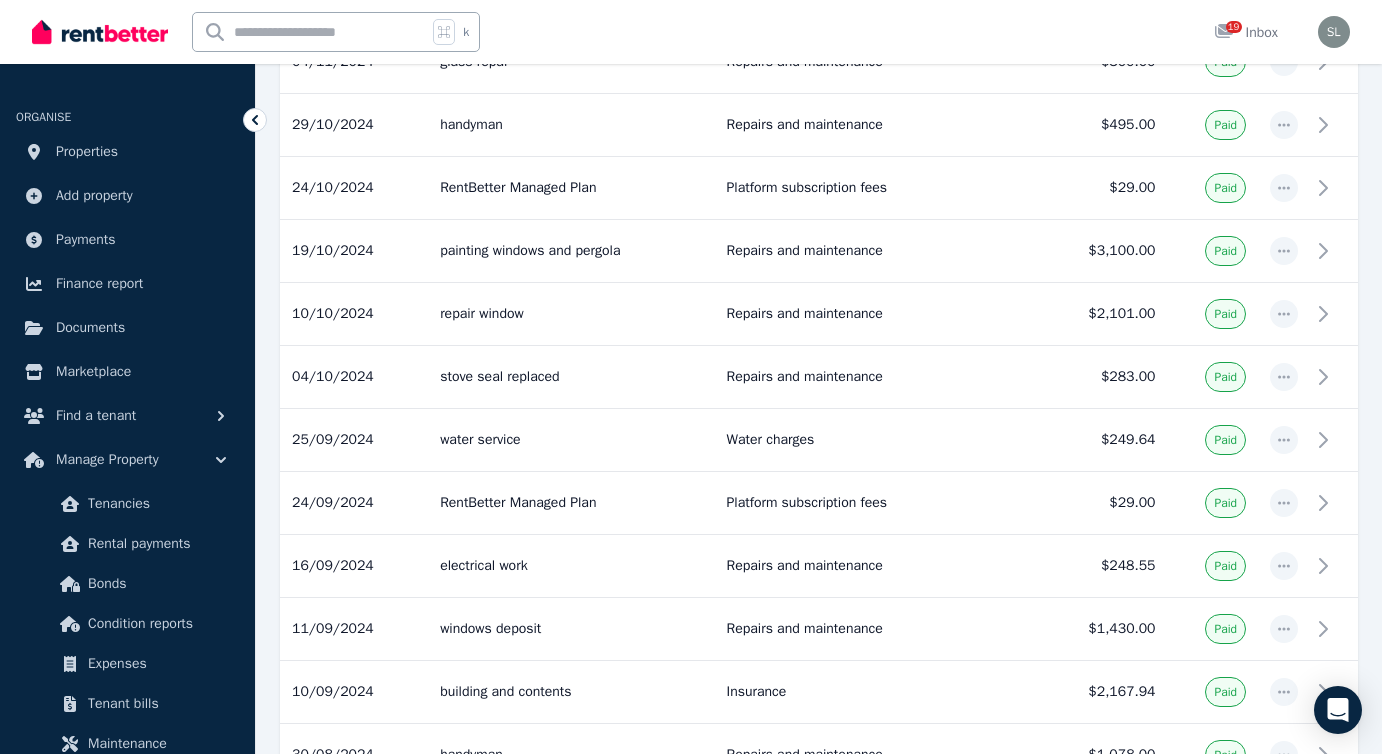 scroll, scrollTop: 1724, scrollLeft: 0, axis: vertical 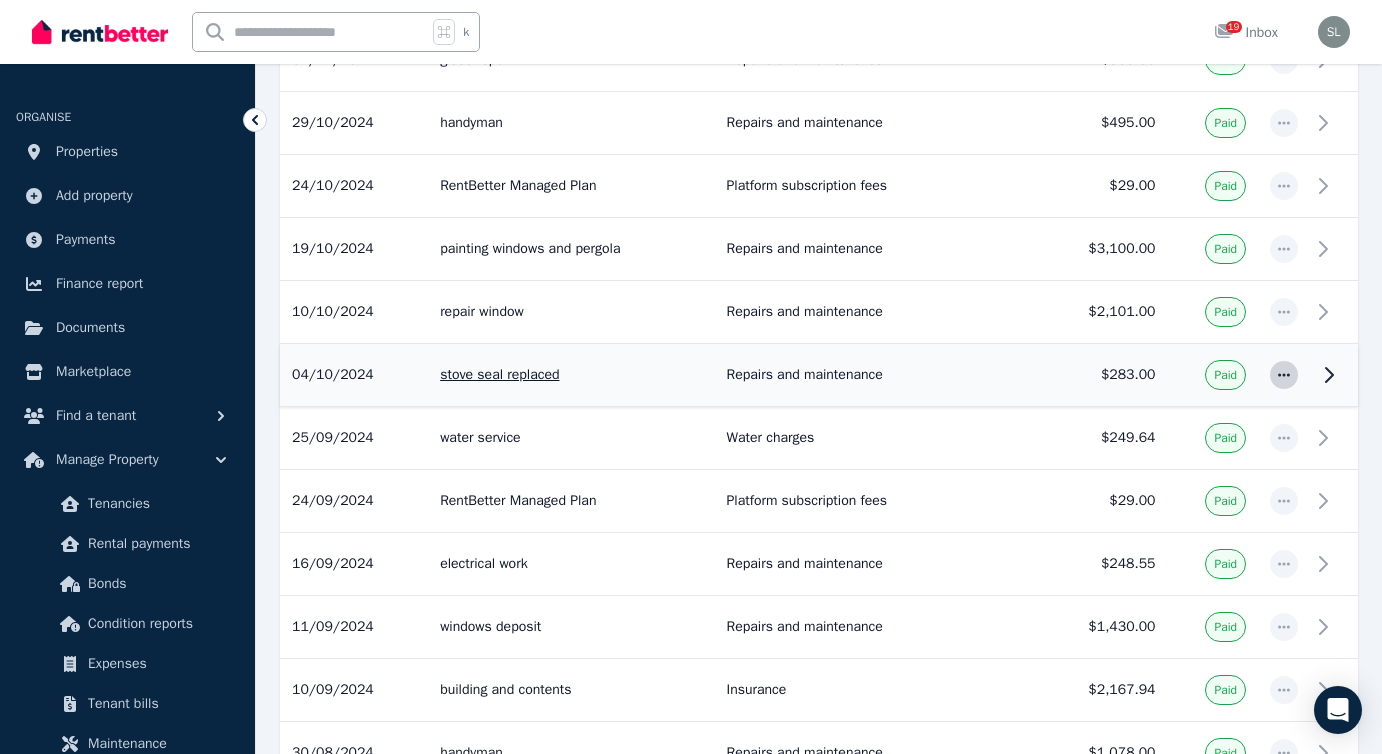 click 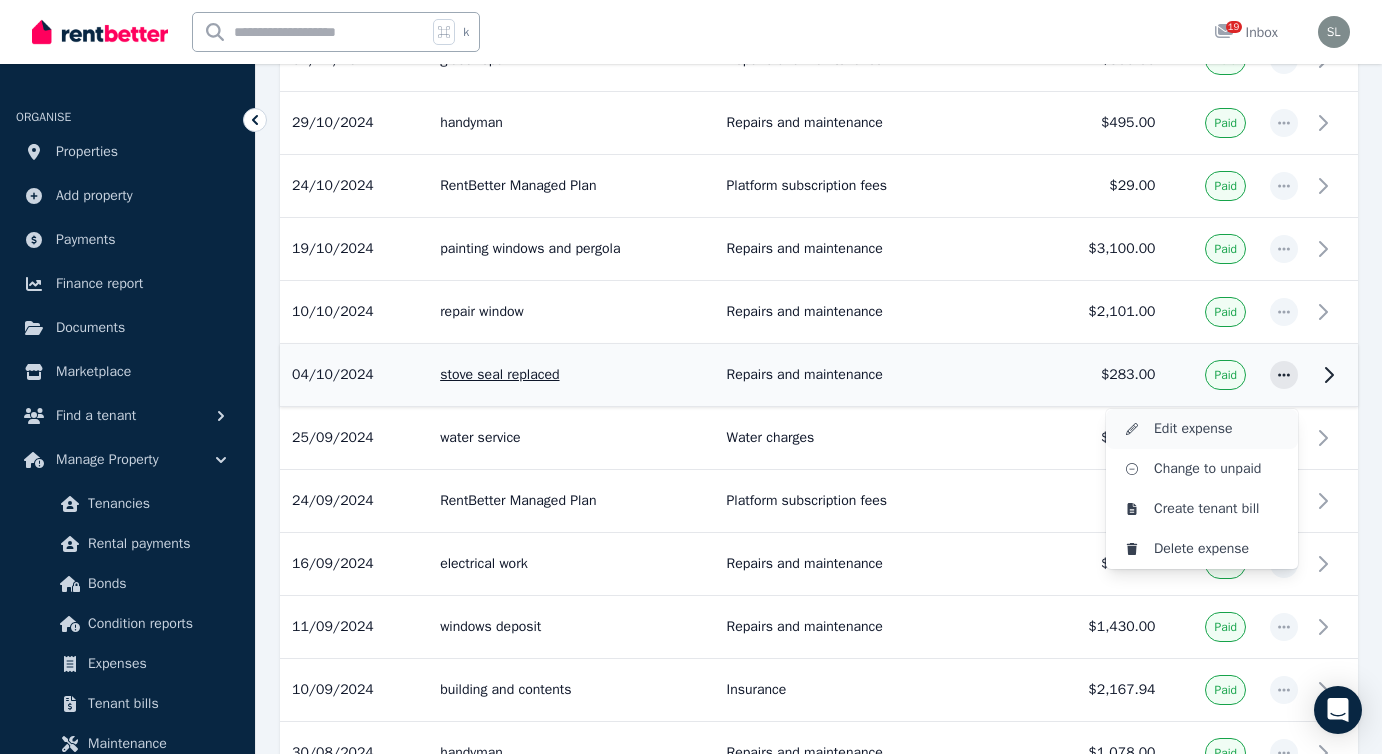 click on "Edit expense" at bounding box center [1218, 429] 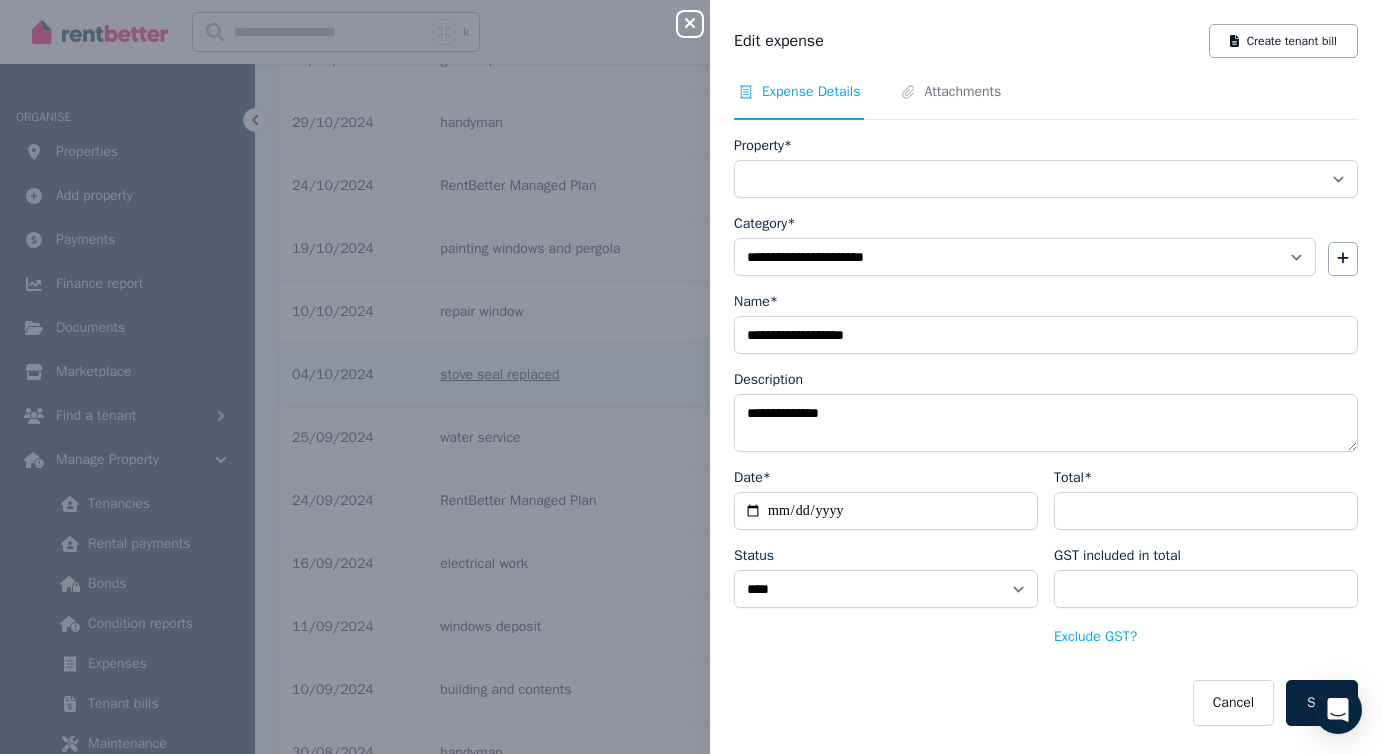 select on "**********" 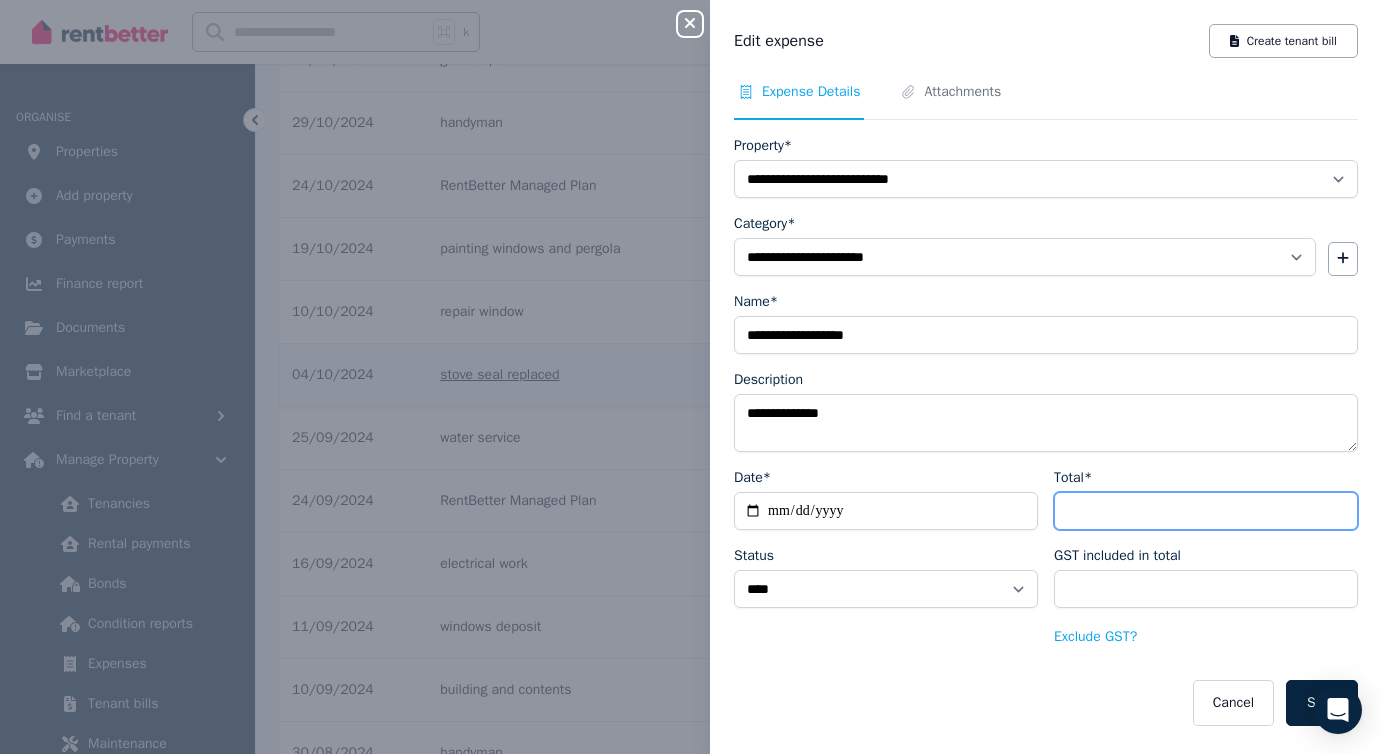 click on "******" at bounding box center (1206, 511) 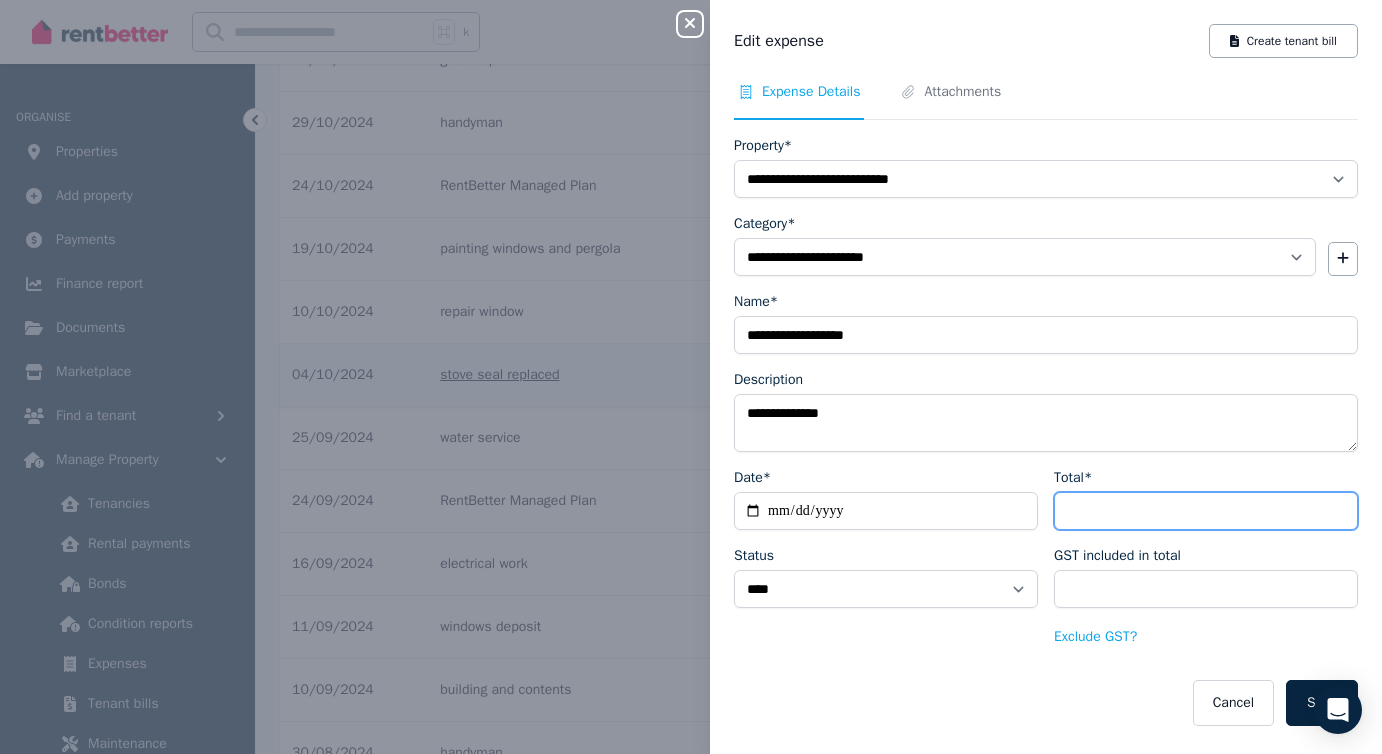 type on "*****" 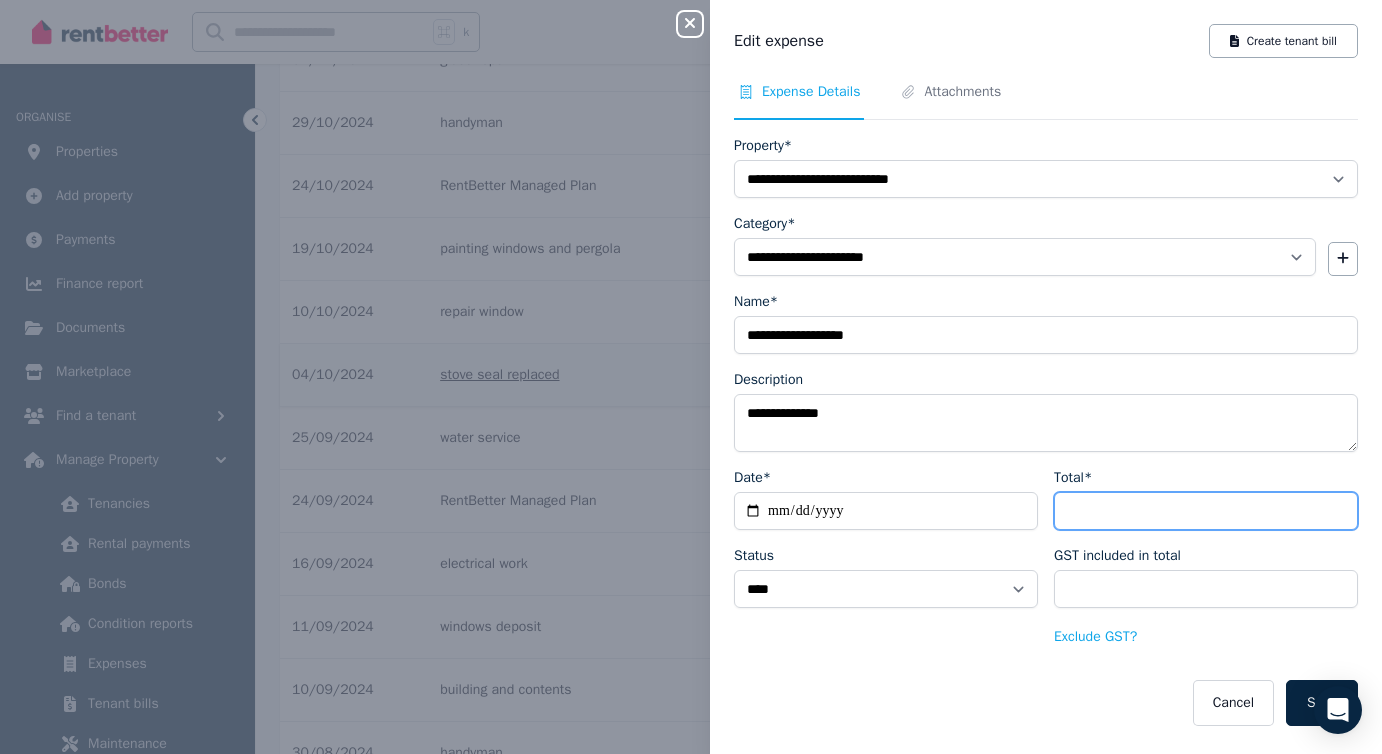 type on "*****" 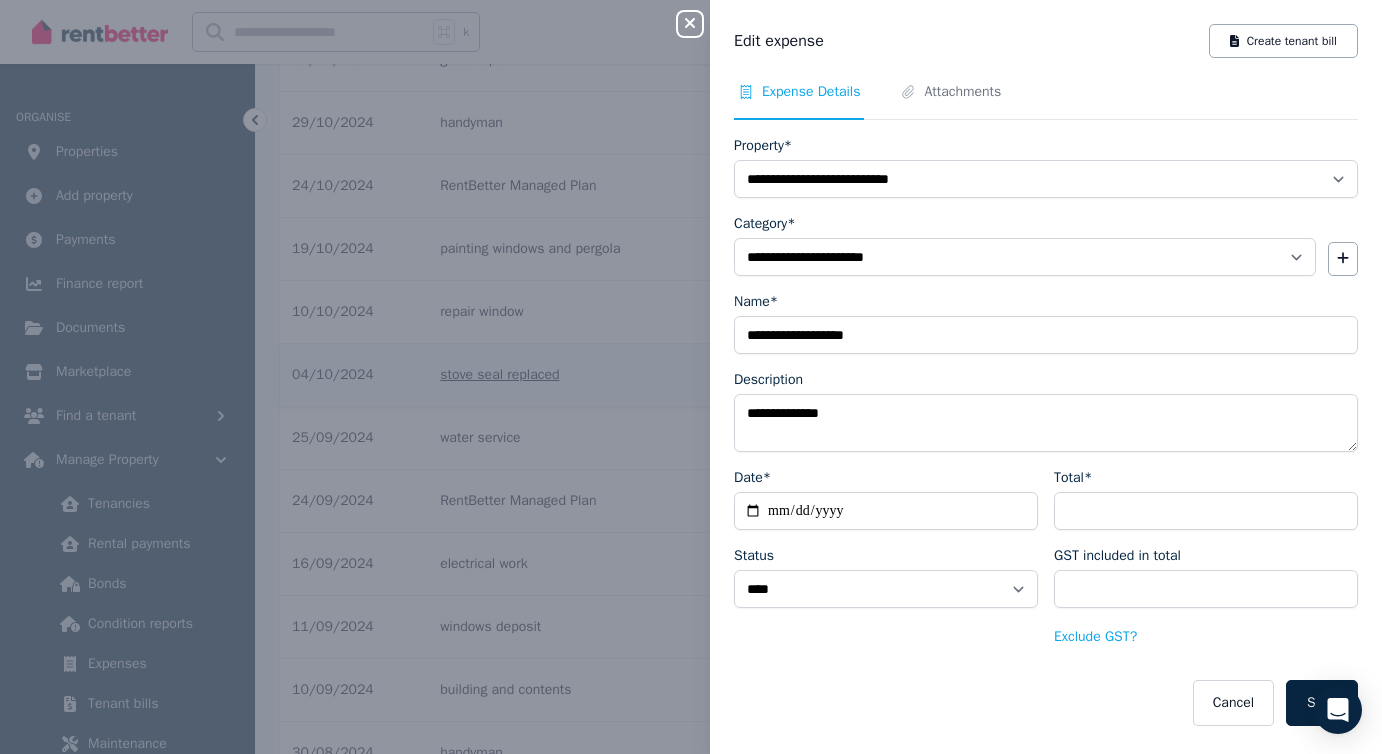 click on "Cancel Save" at bounding box center (1046, 703) 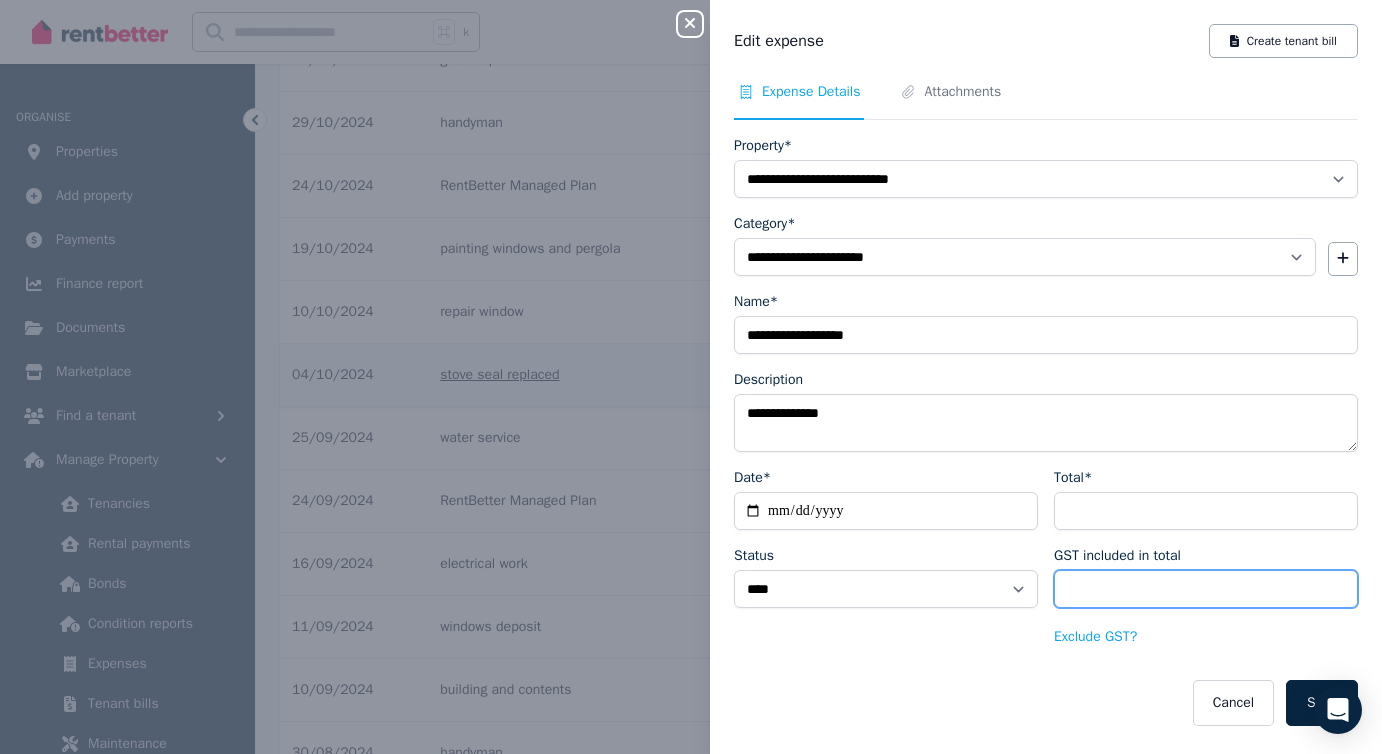 click on "*****" at bounding box center (1206, 589) 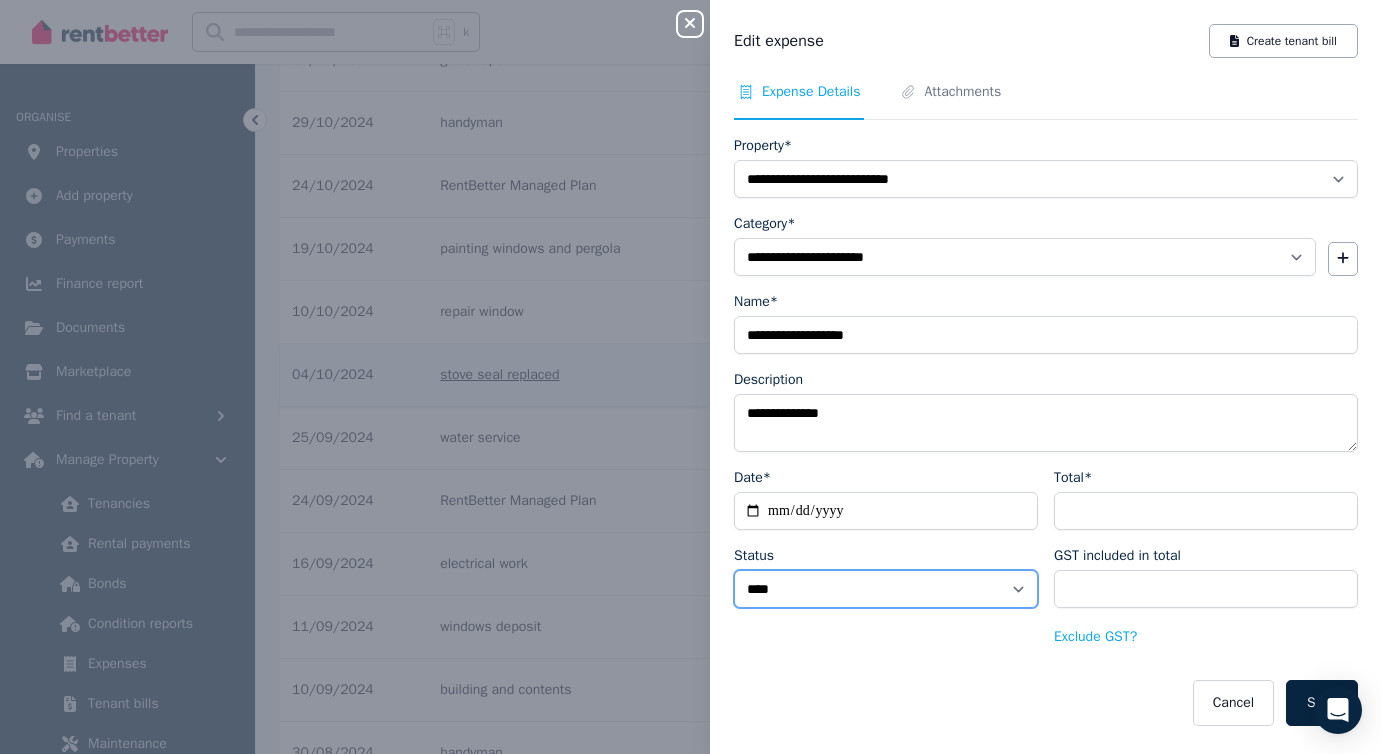 click on "****** ****" at bounding box center (886, 589) 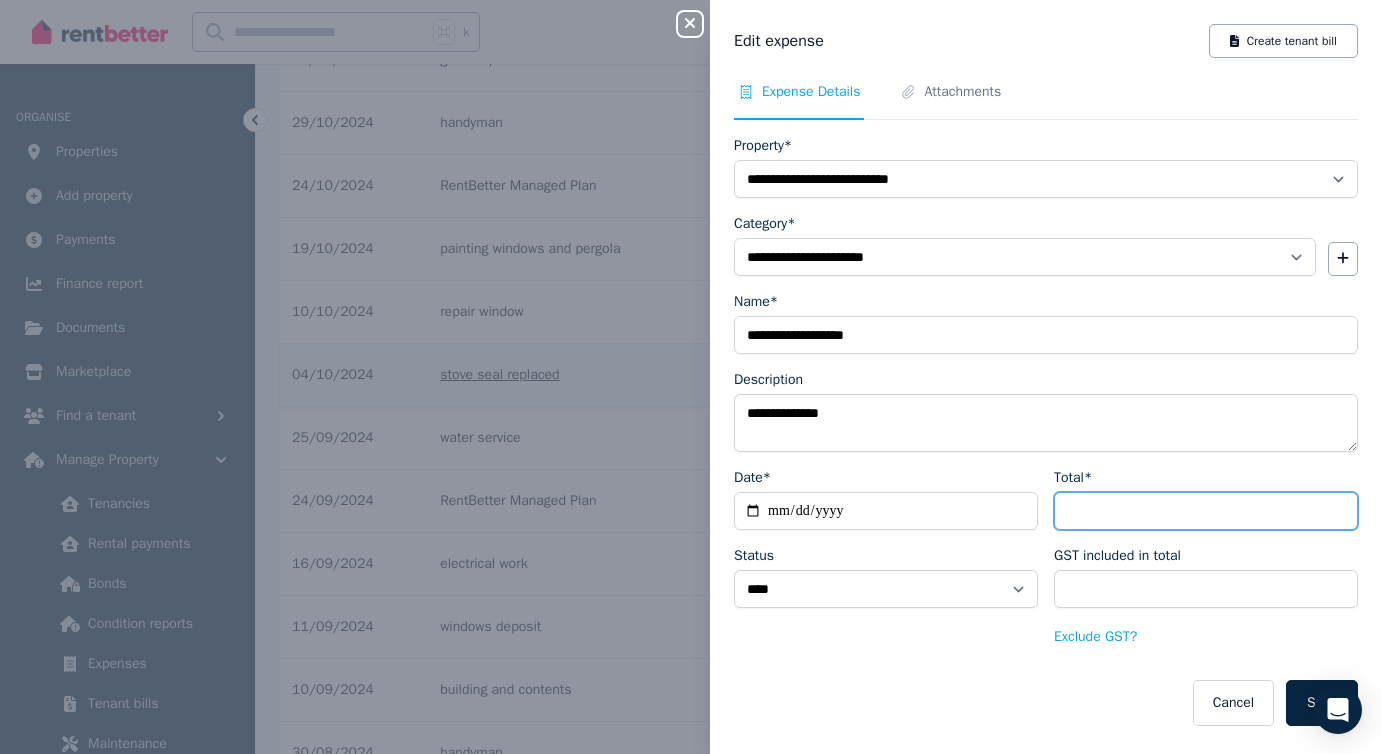 click on "******" at bounding box center [1206, 511] 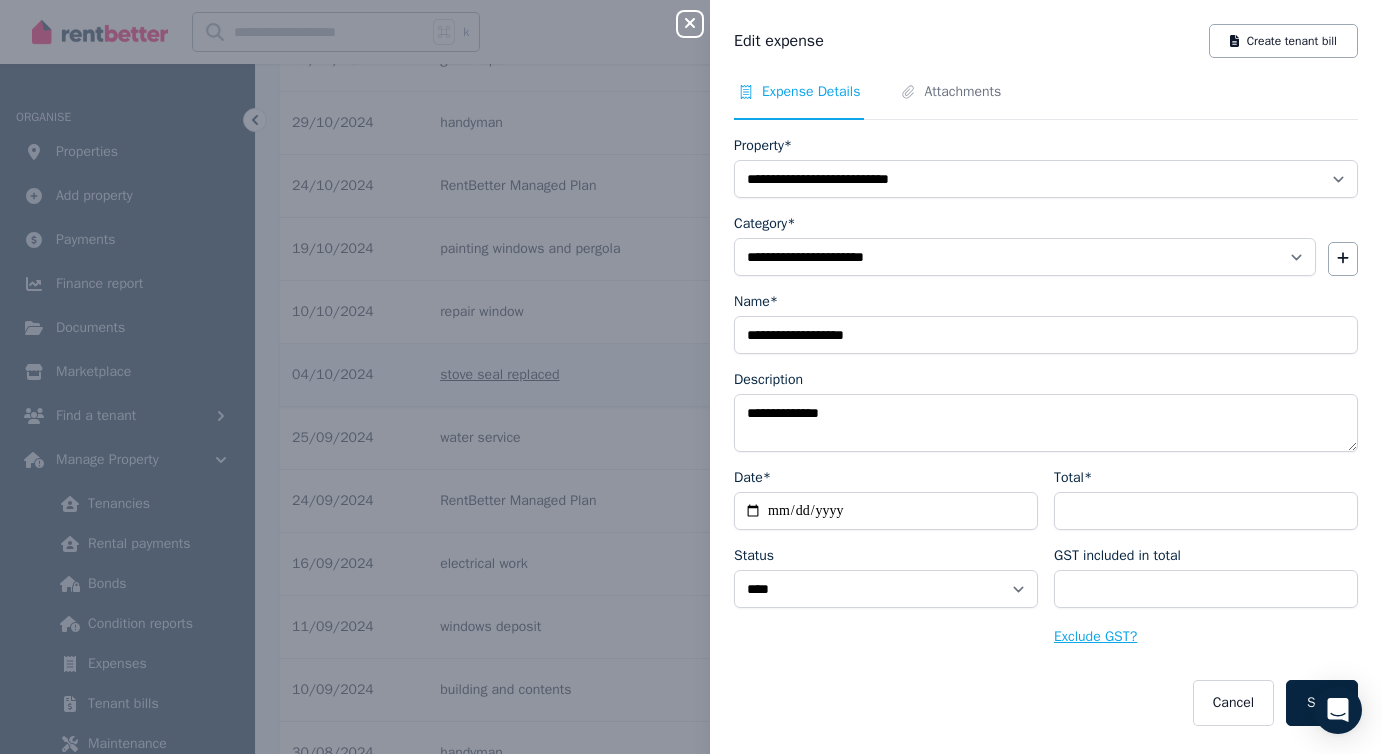 click on "Exclude GST?" at bounding box center (1095, 637) 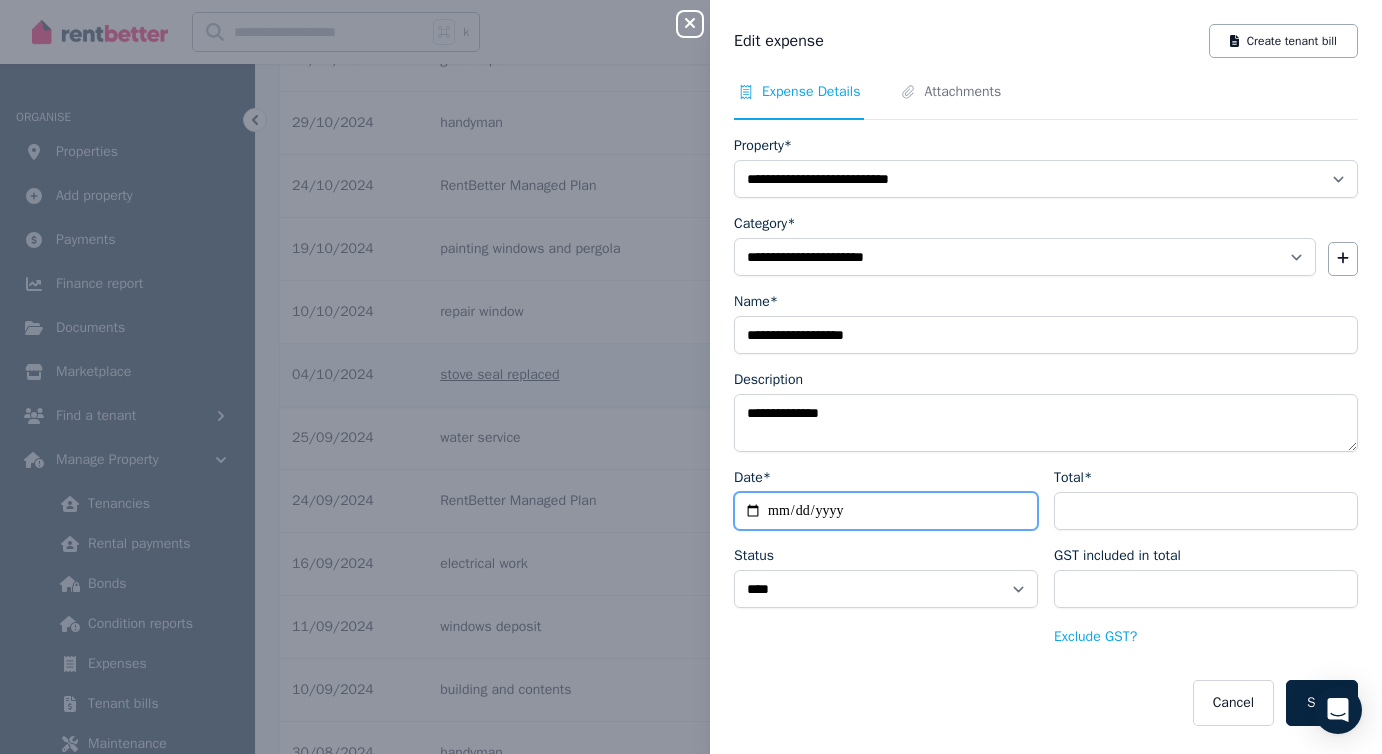 click on "**********" at bounding box center [886, 511] 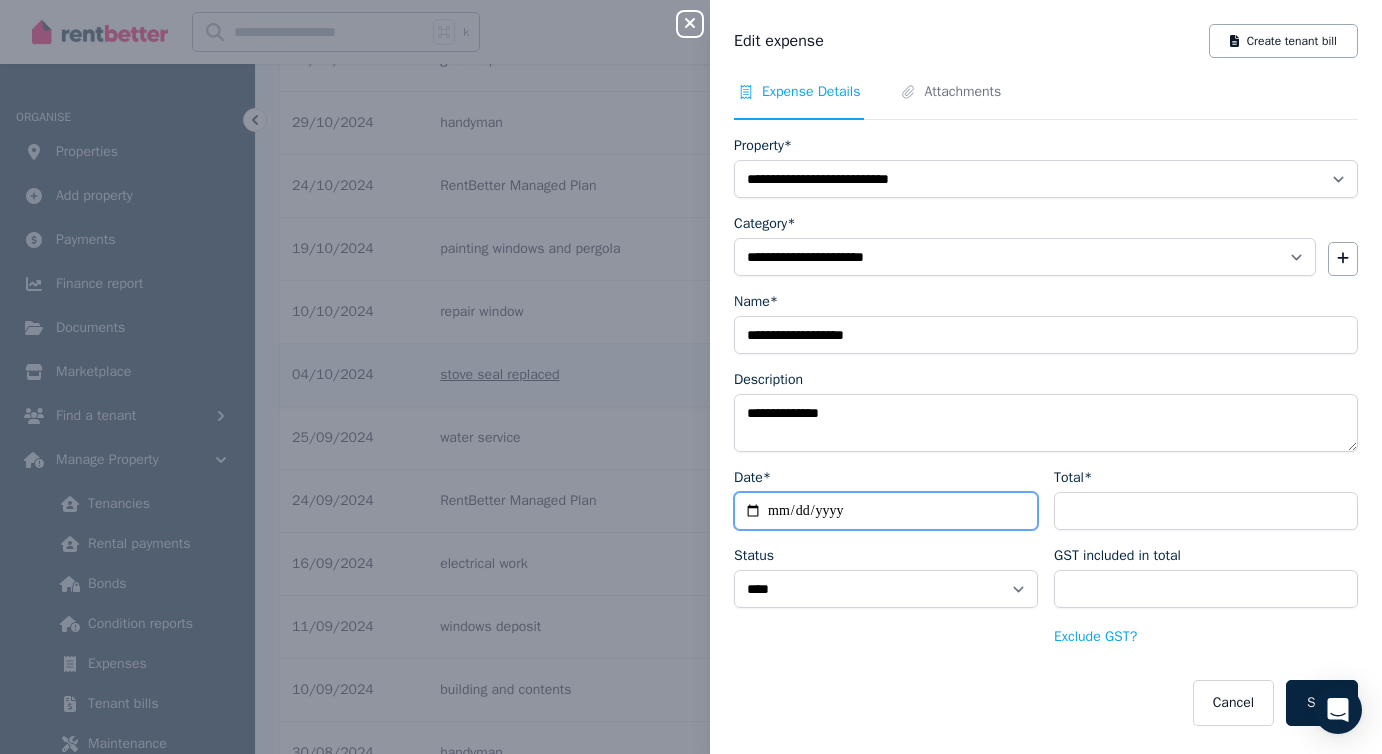 type on "**********" 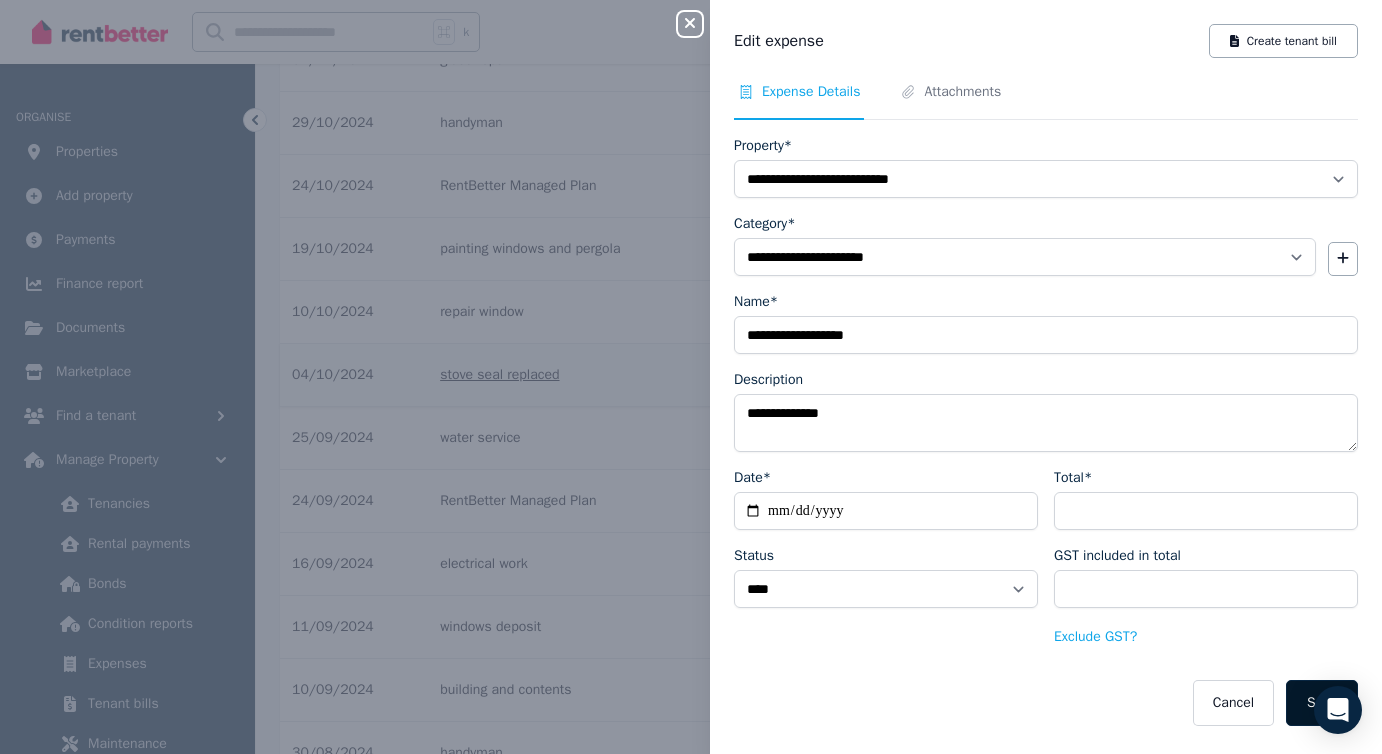 click on "Save" at bounding box center [1322, 703] 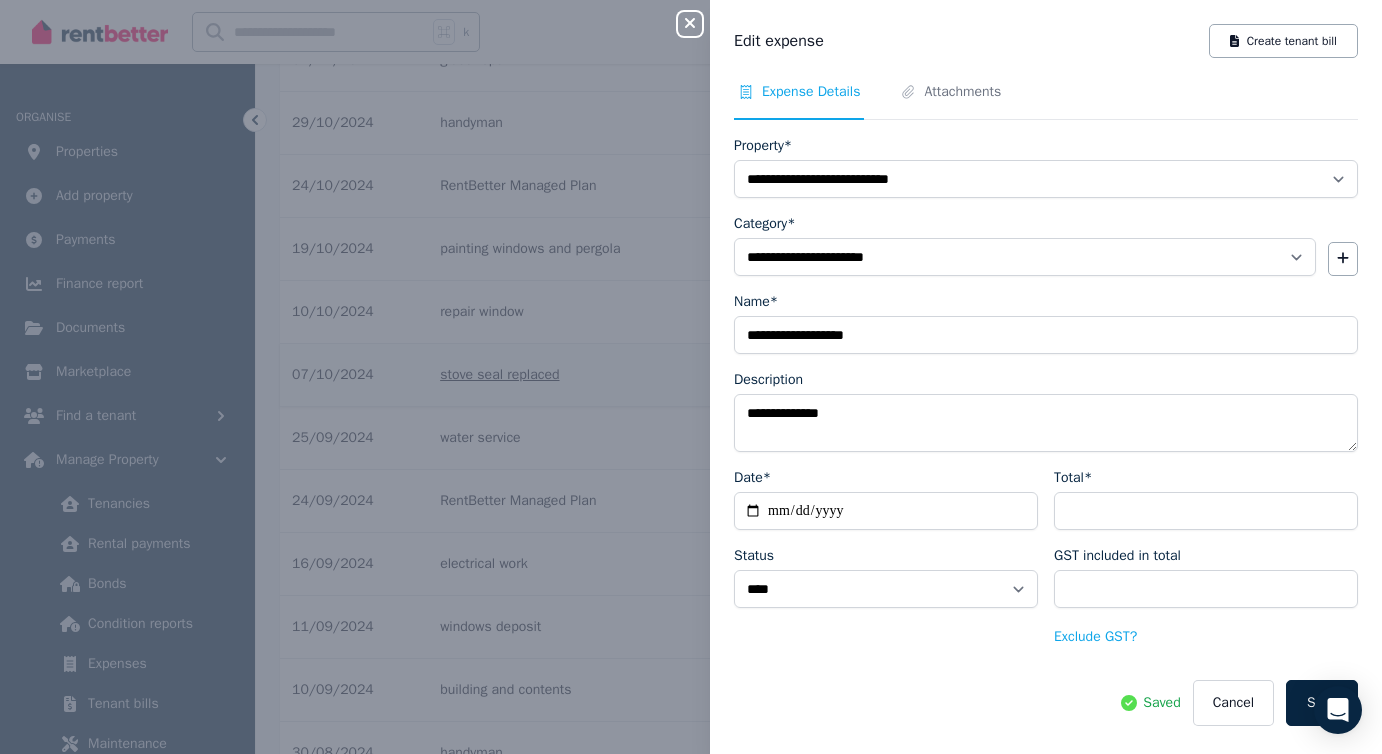 click 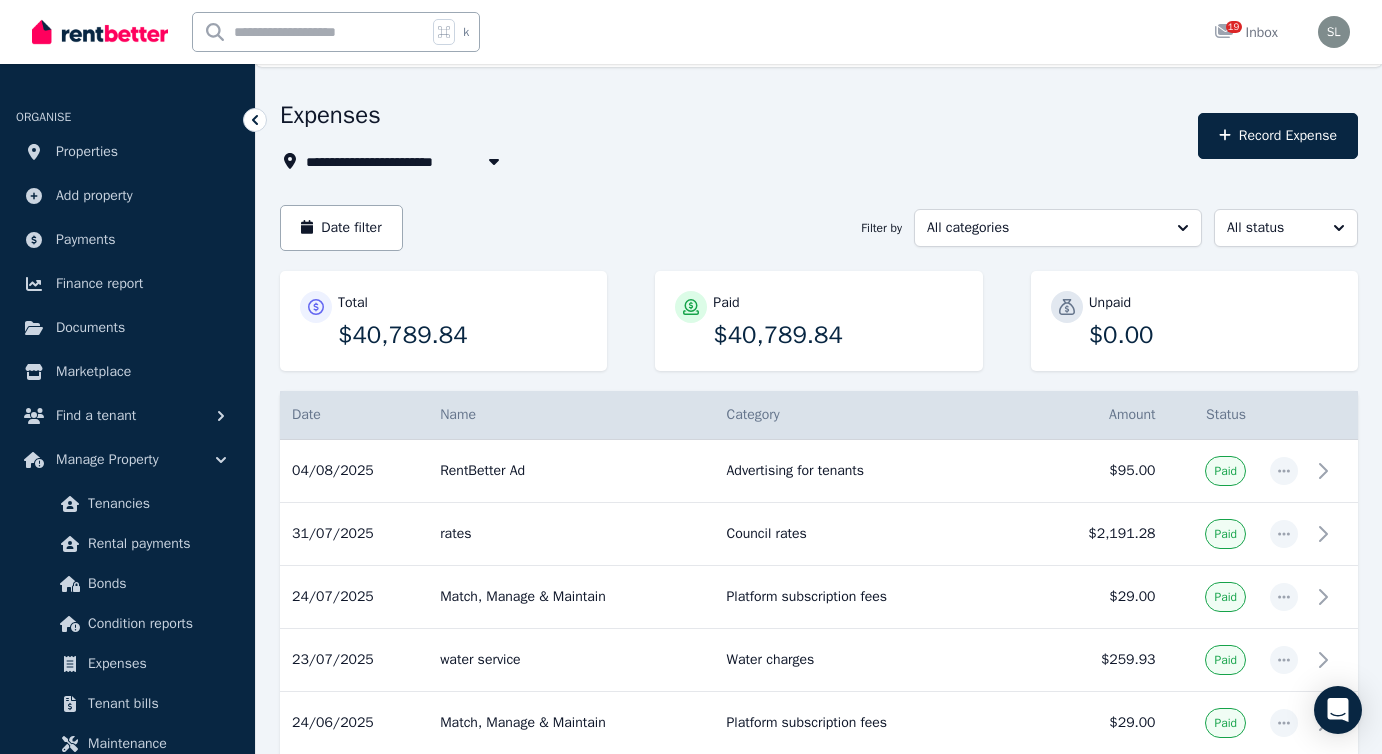 scroll, scrollTop: 52, scrollLeft: 0, axis: vertical 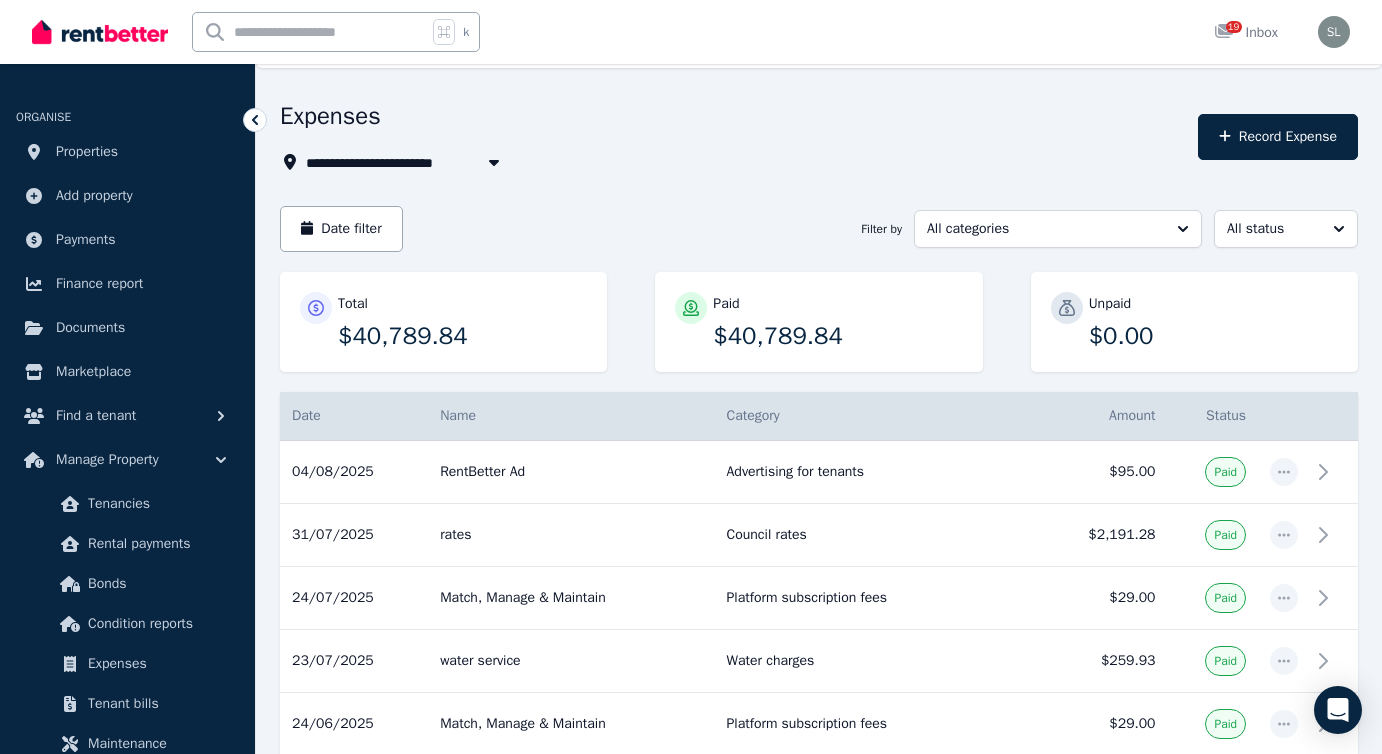 click 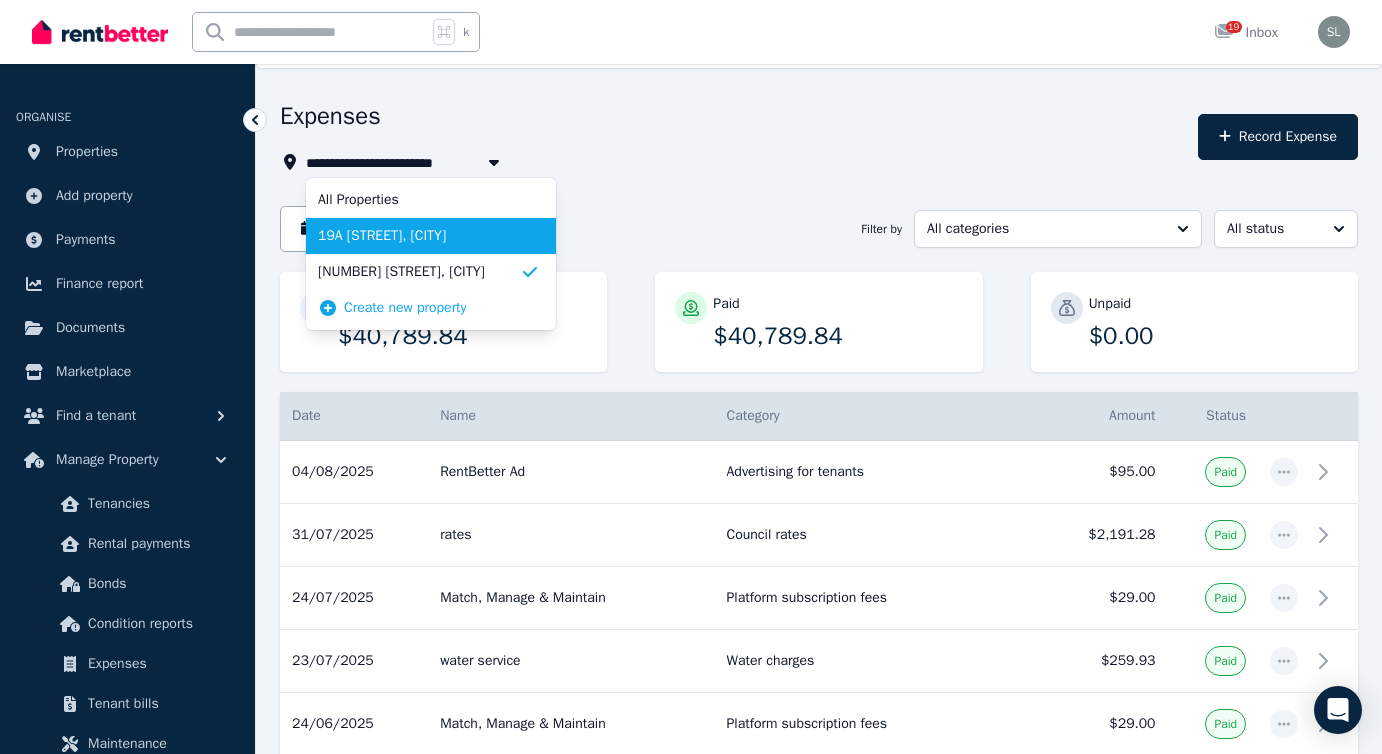 click on "19A [STREET], [CITY]" at bounding box center (419, 236) 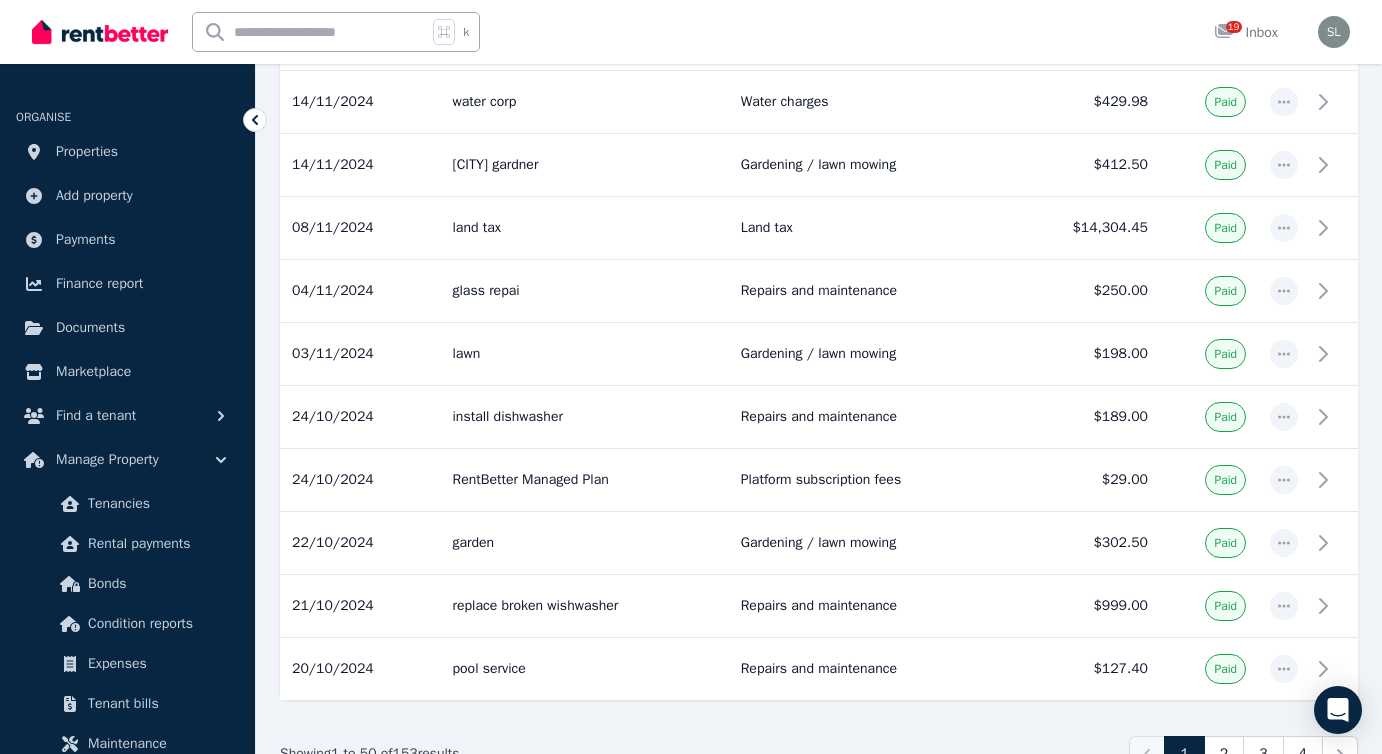 scroll, scrollTop: 2969, scrollLeft: 0, axis: vertical 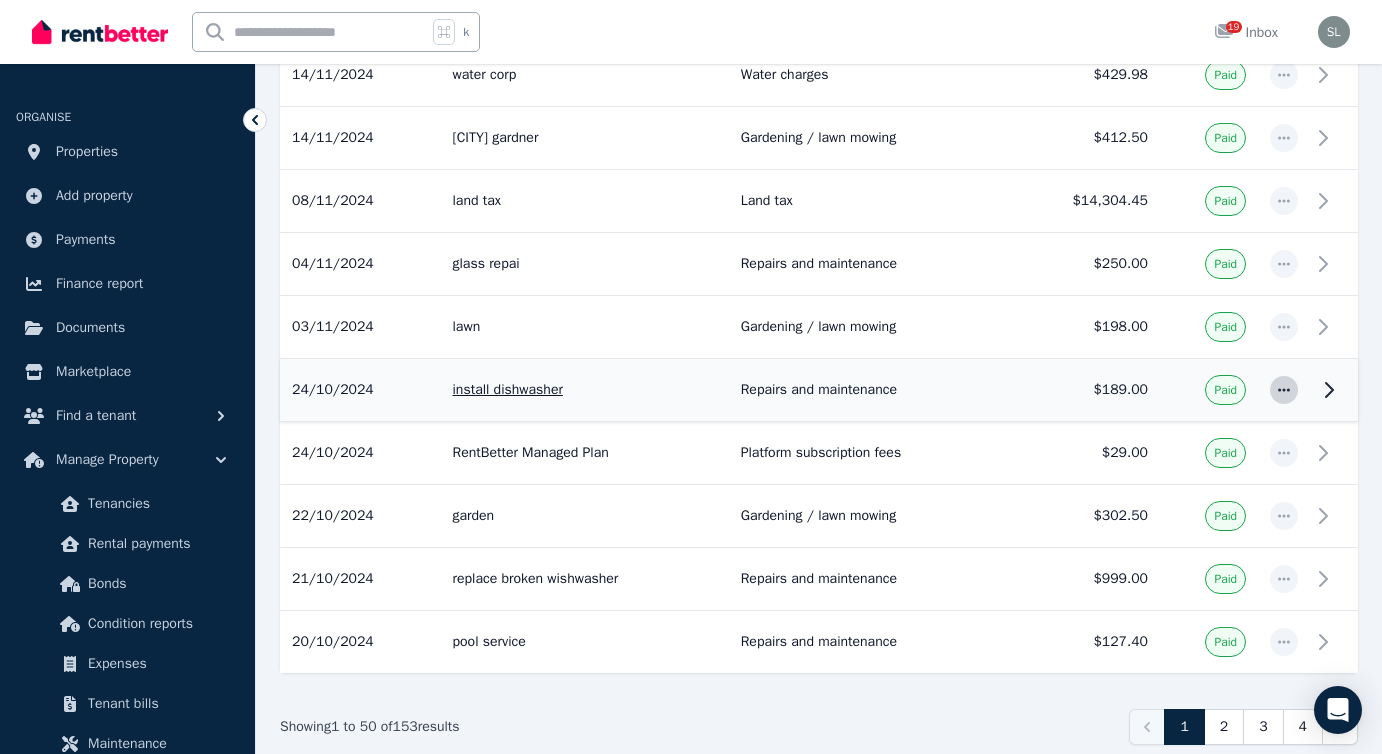 click 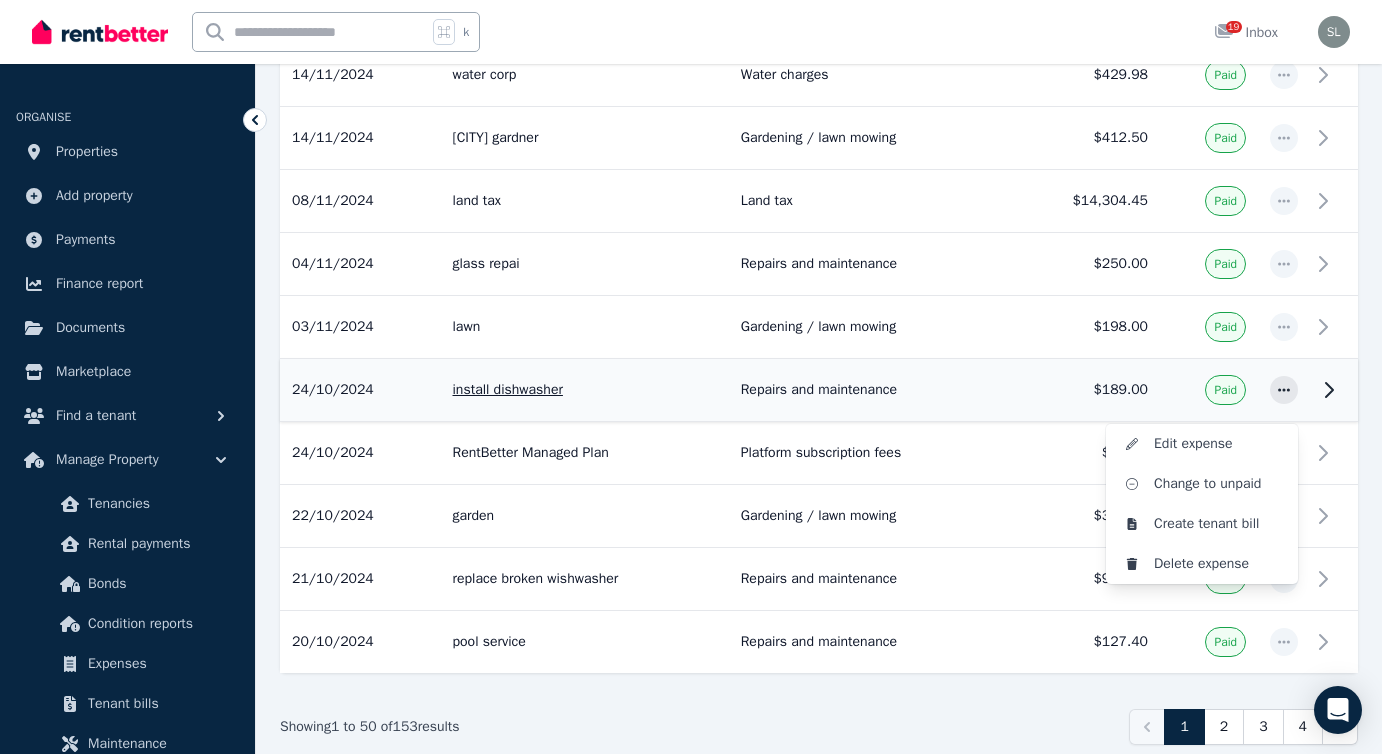 click 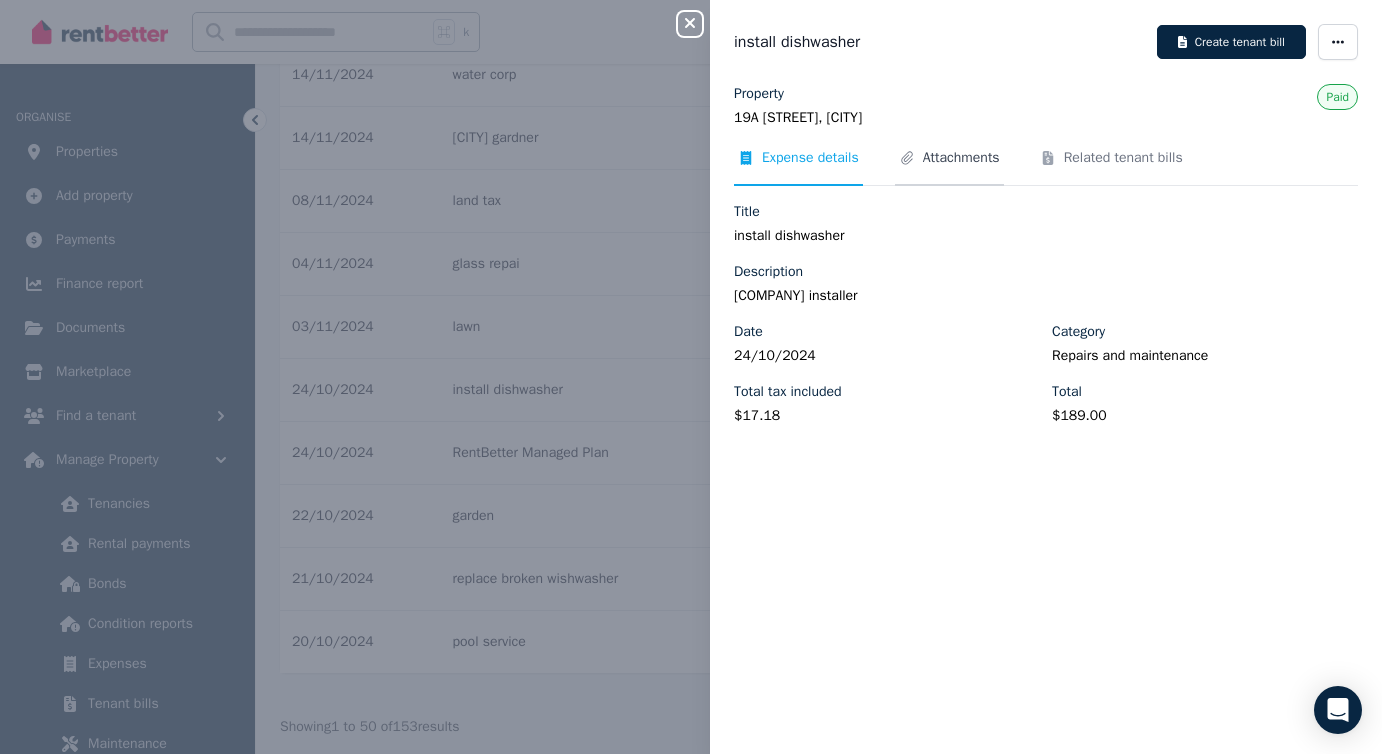 click on "Attachments" at bounding box center [961, 158] 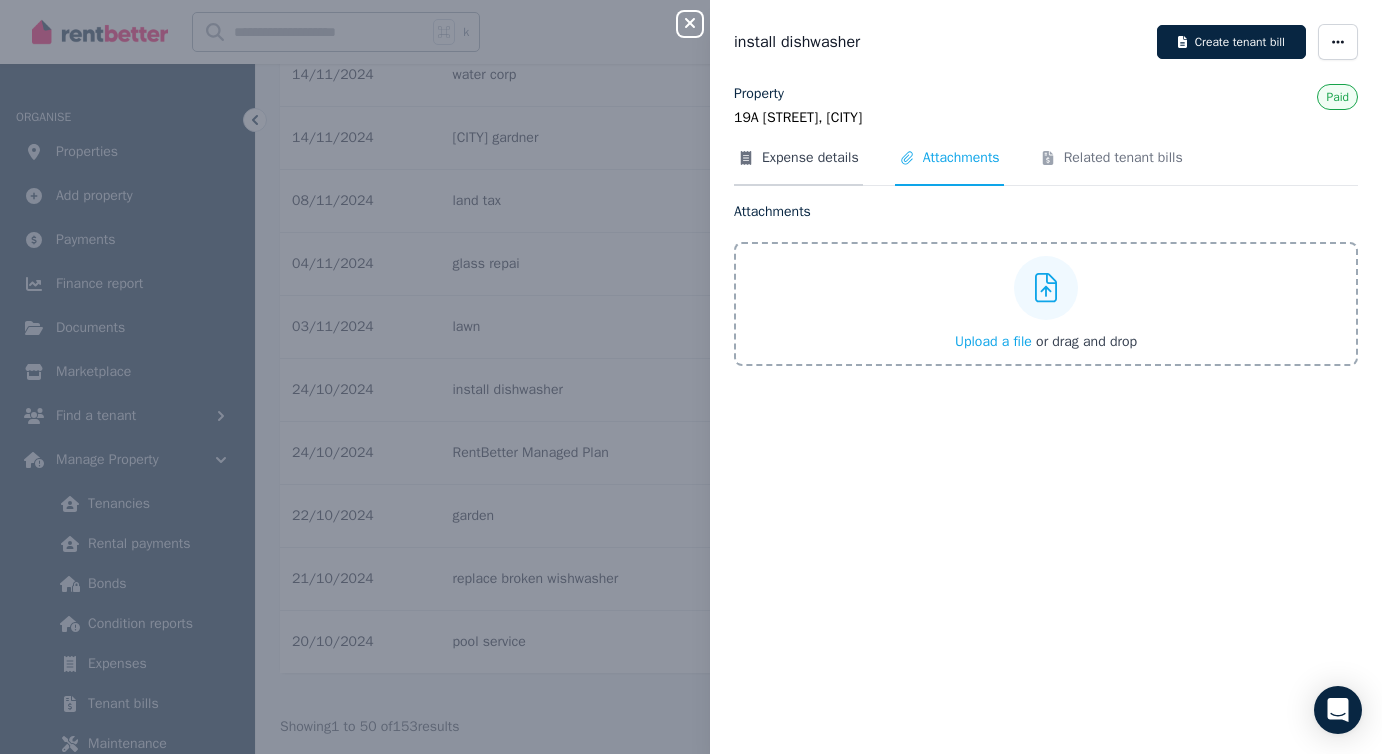 click on "Expense details" at bounding box center [810, 158] 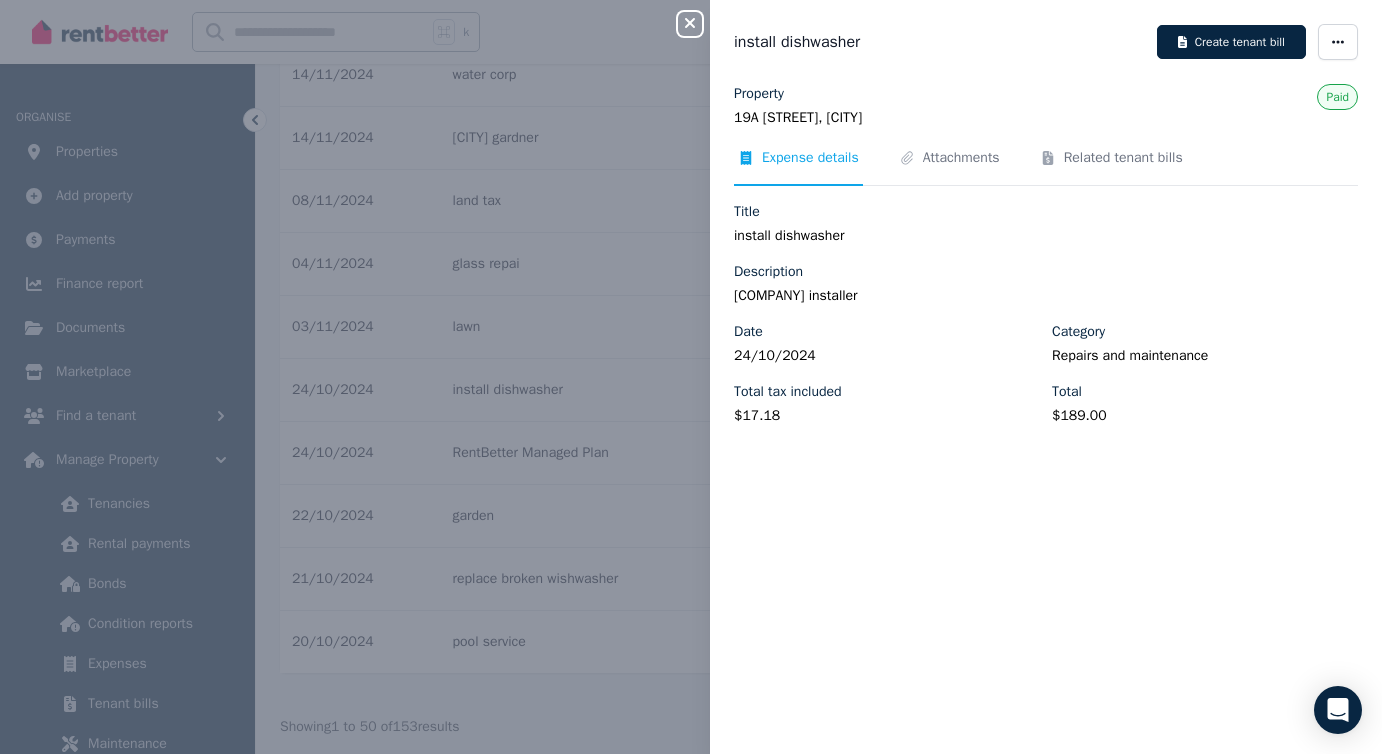 click 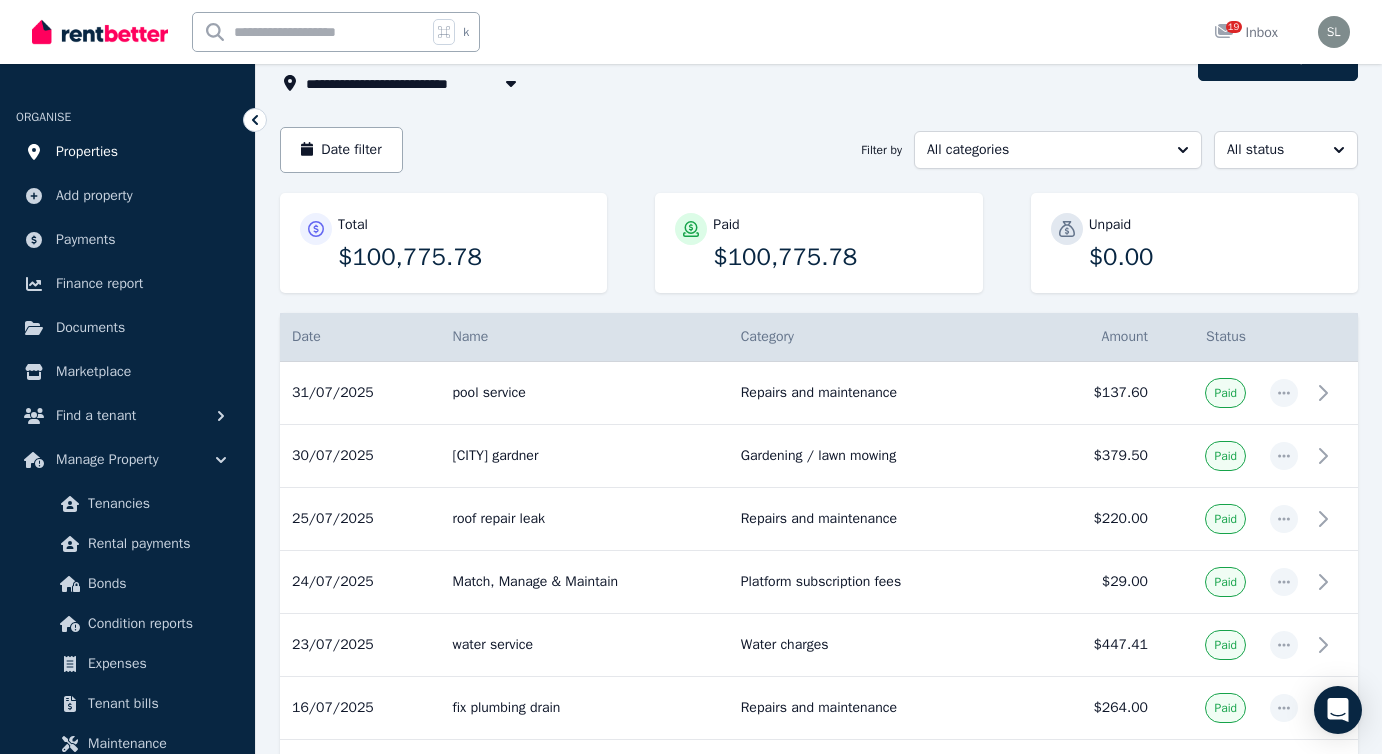 scroll, scrollTop: 0, scrollLeft: 0, axis: both 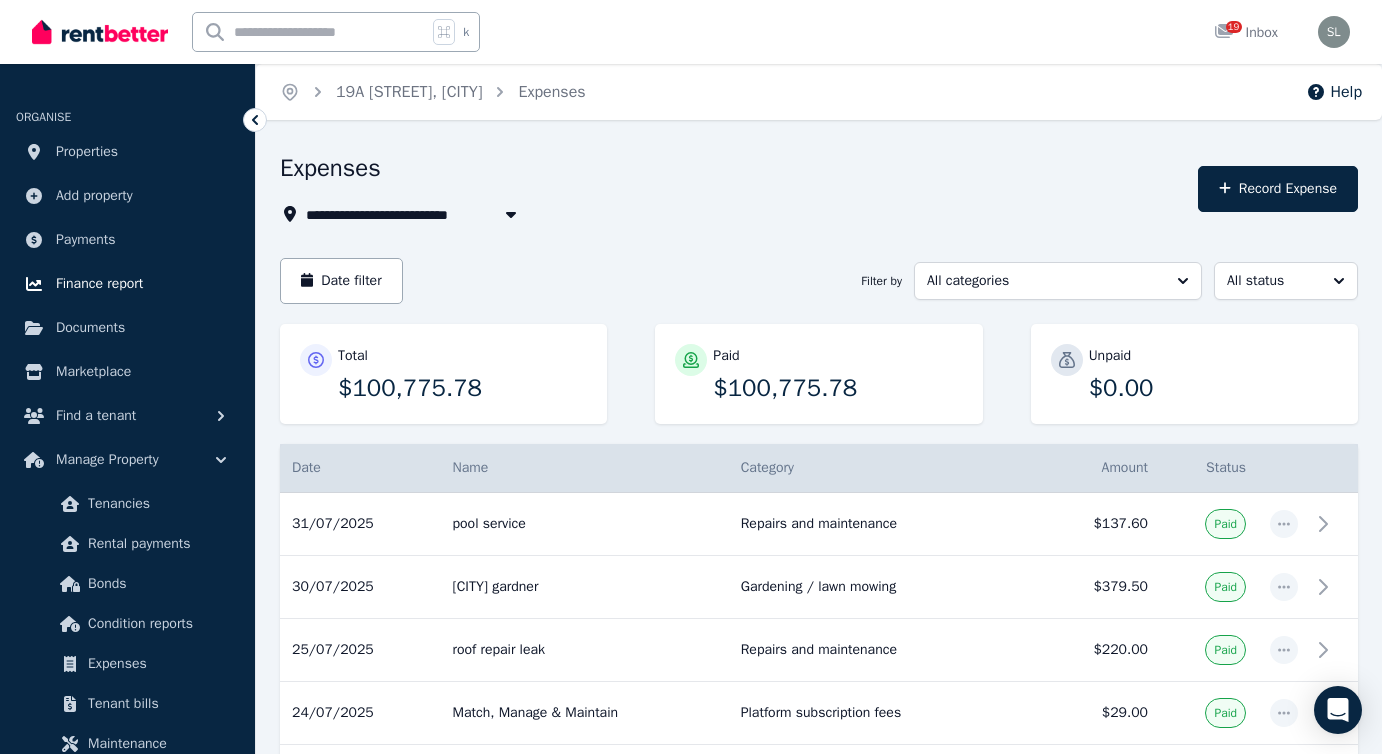 click on "Finance report" at bounding box center [99, 284] 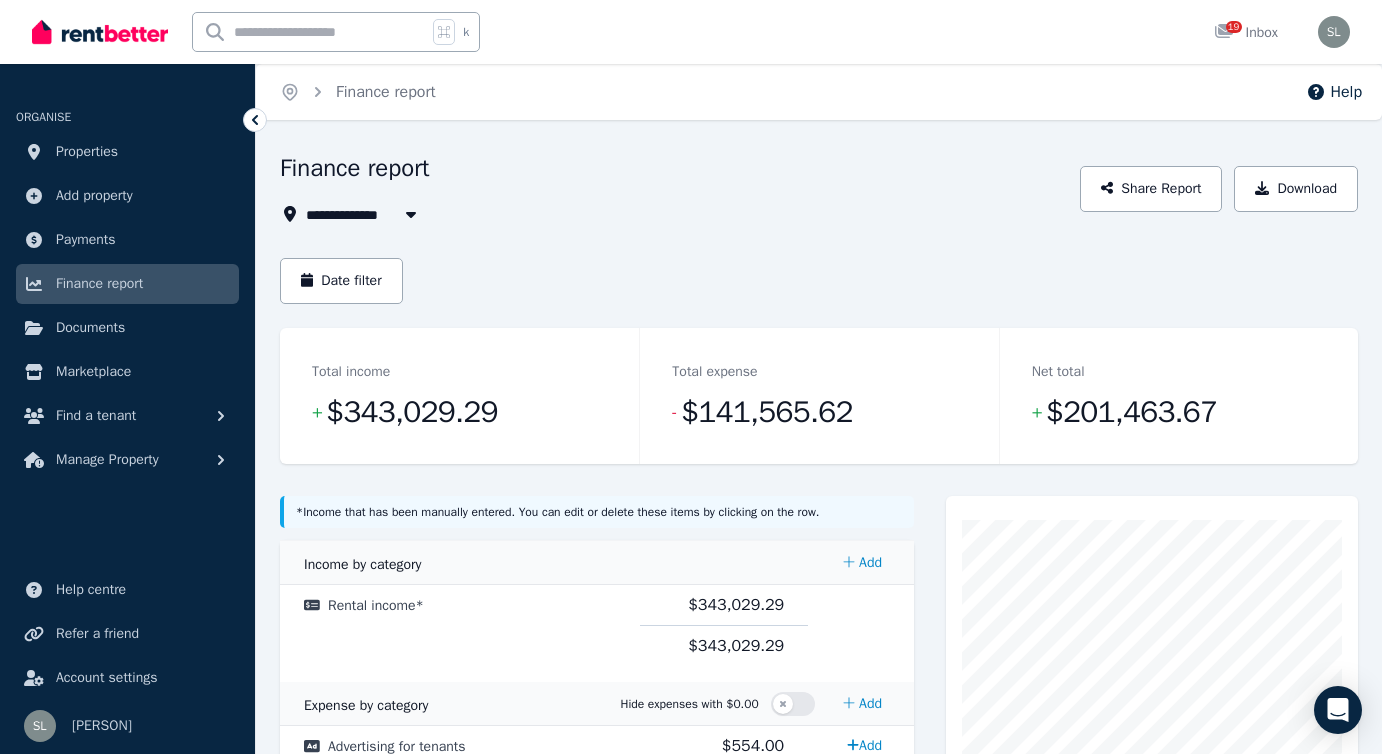 click 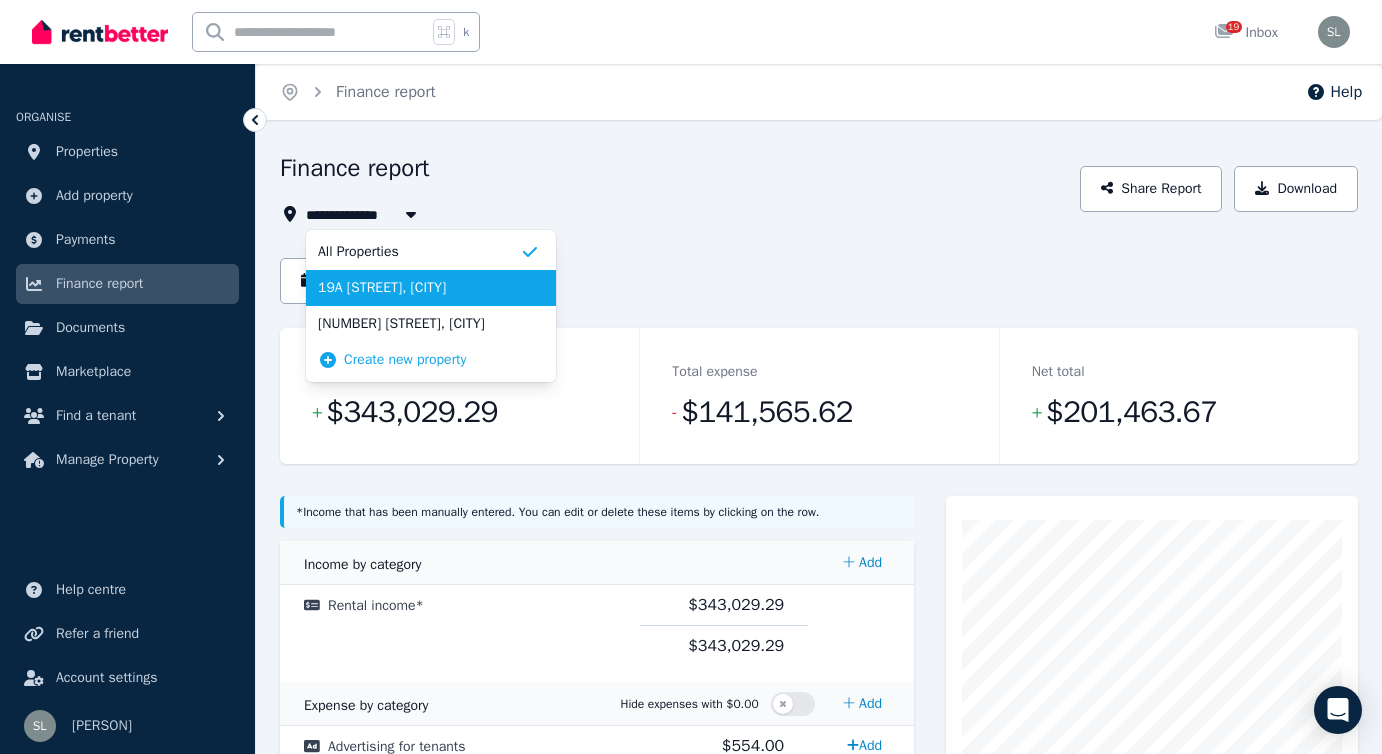 click on "19A [STREET], [CITY]" at bounding box center (419, 288) 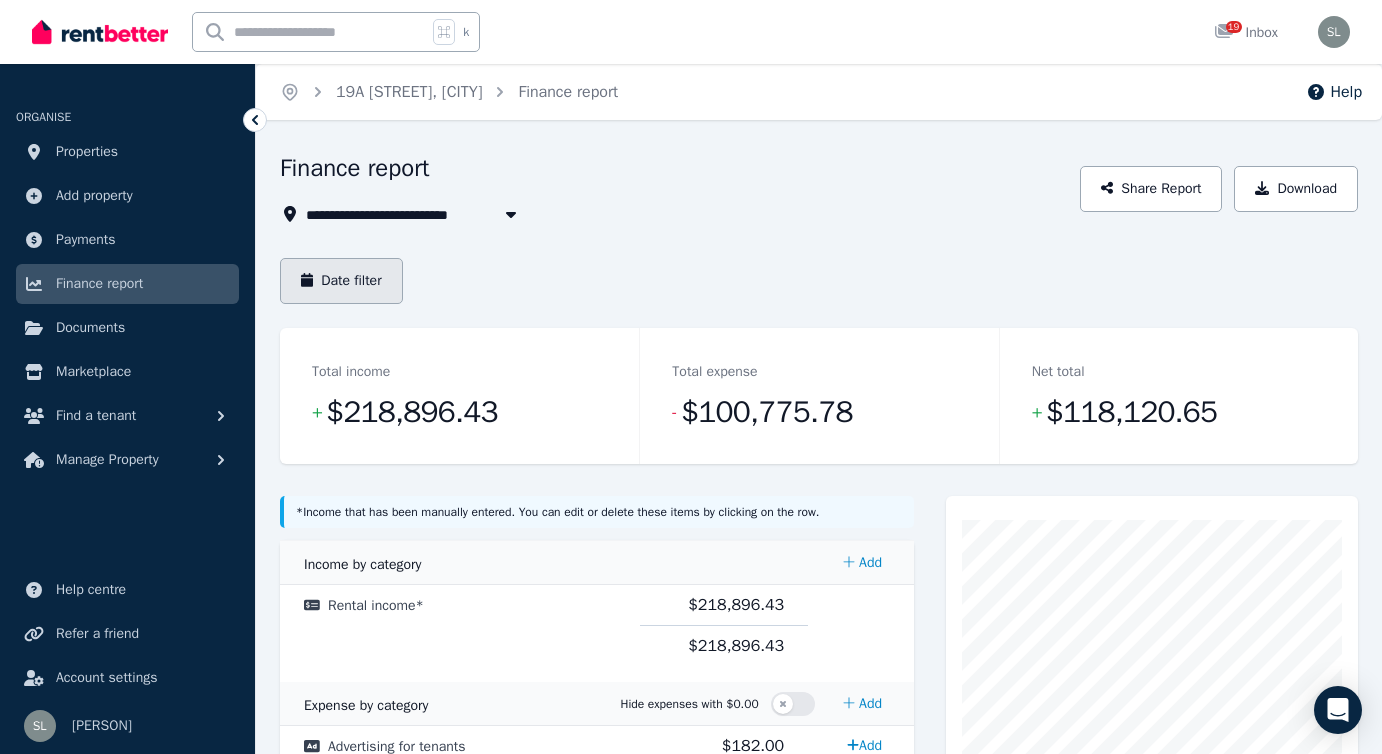 click on "Date filter" at bounding box center [341, 281] 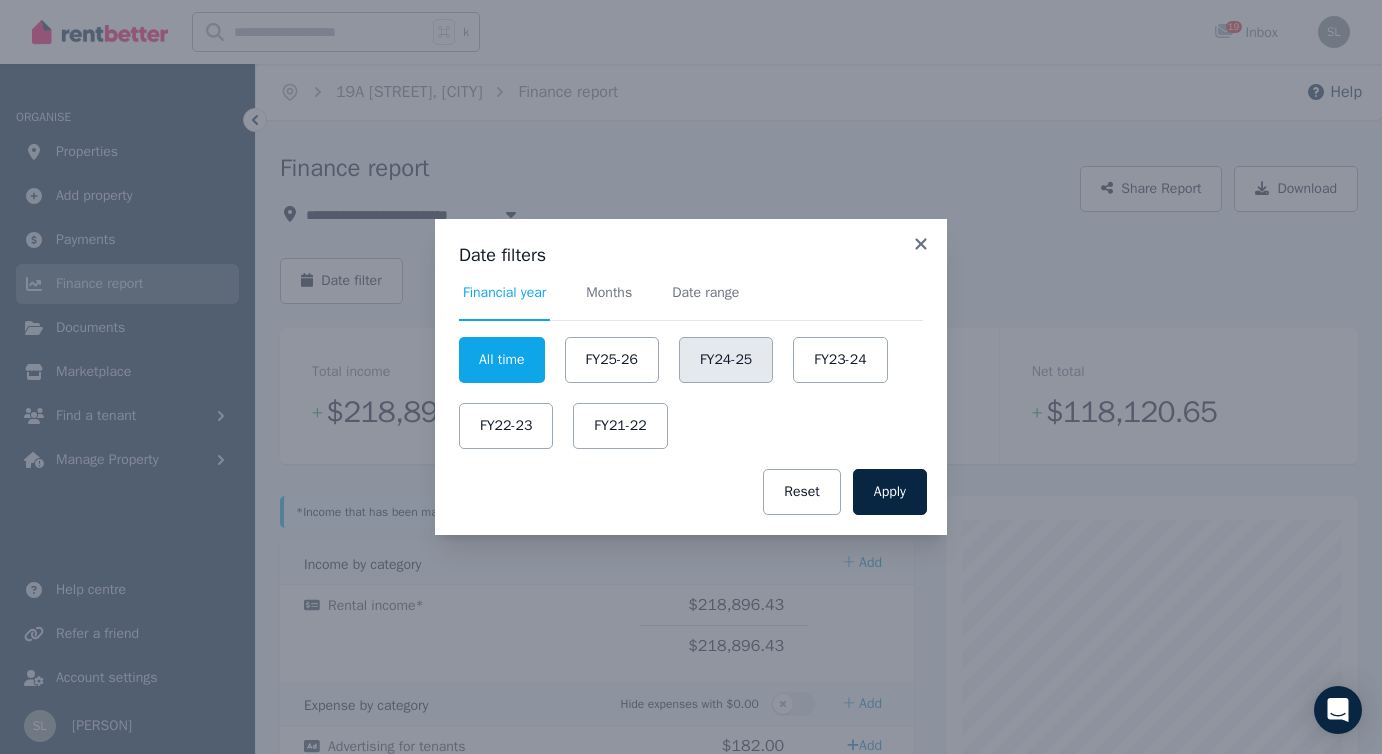 click on "FY24-25" at bounding box center (726, 360) 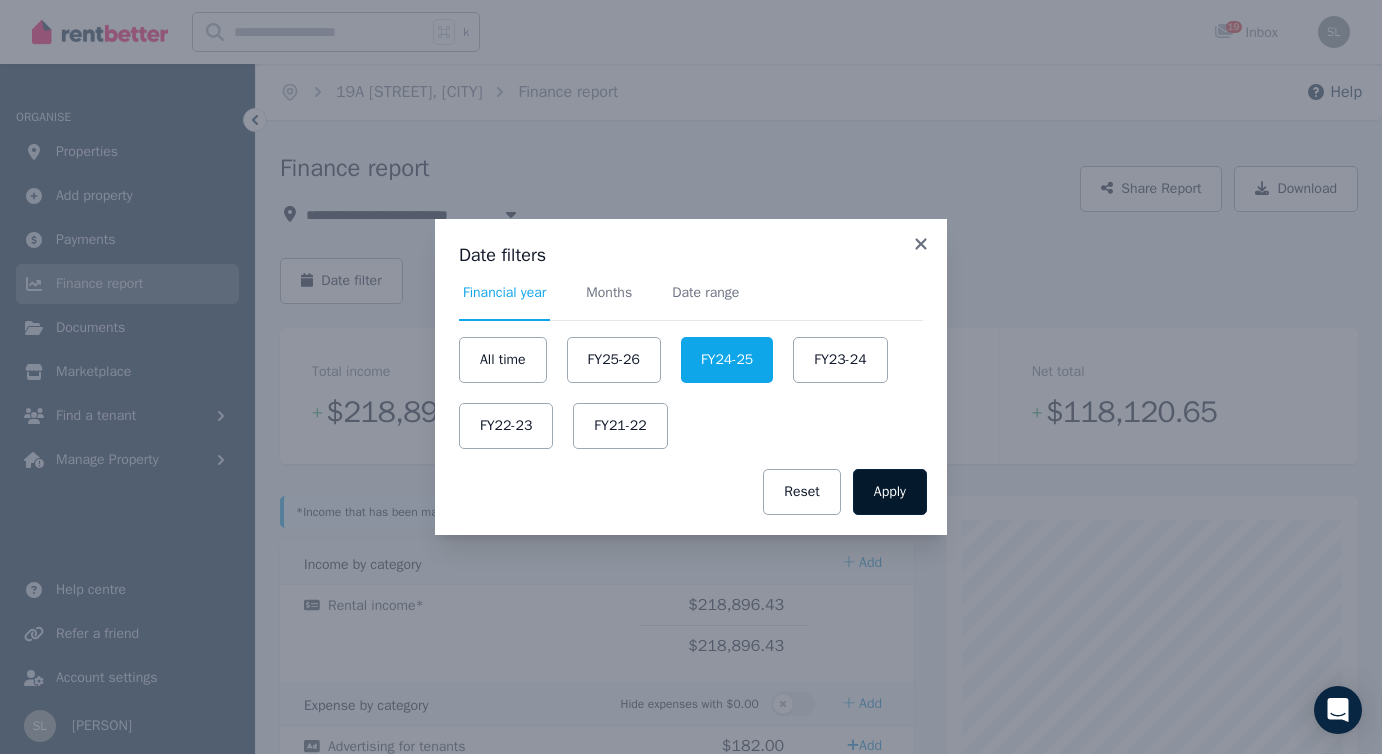 click on "Apply" at bounding box center (890, 492) 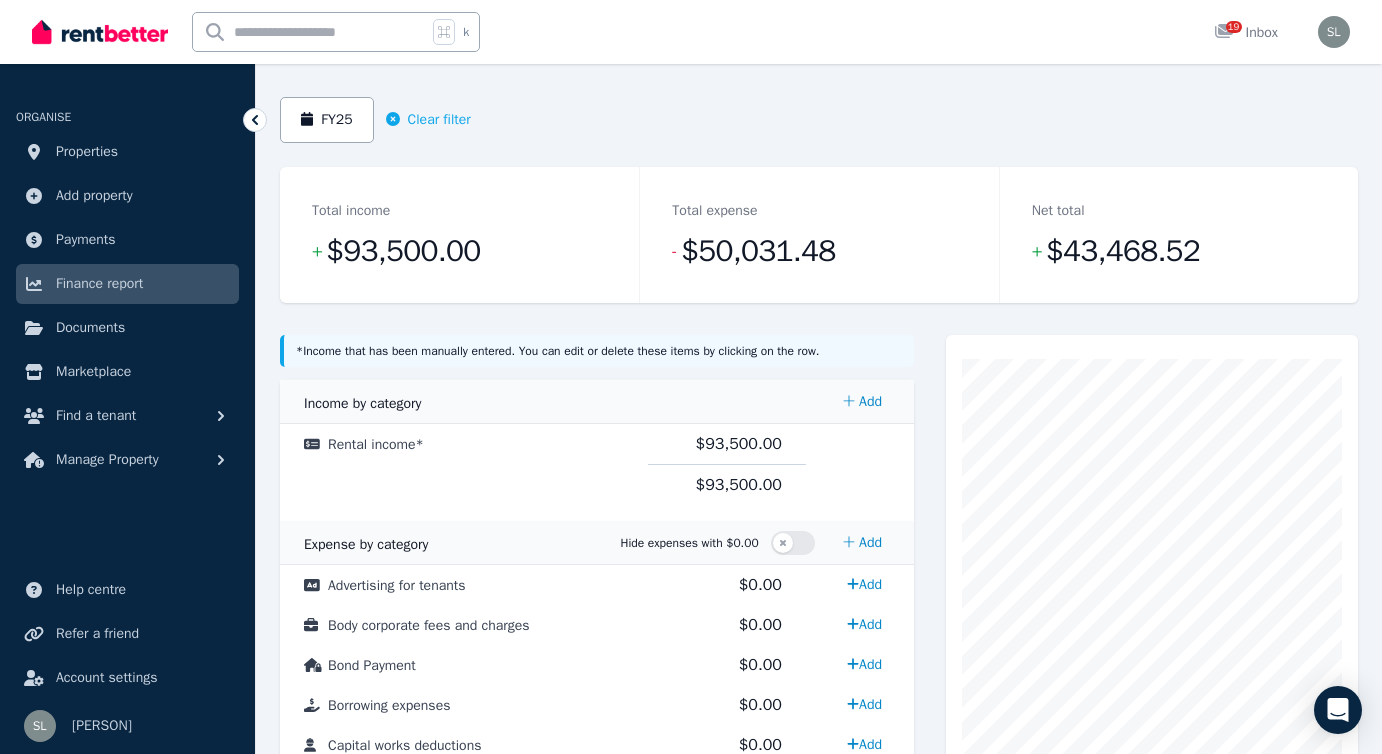 scroll, scrollTop: 0, scrollLeft: 0, axis: both 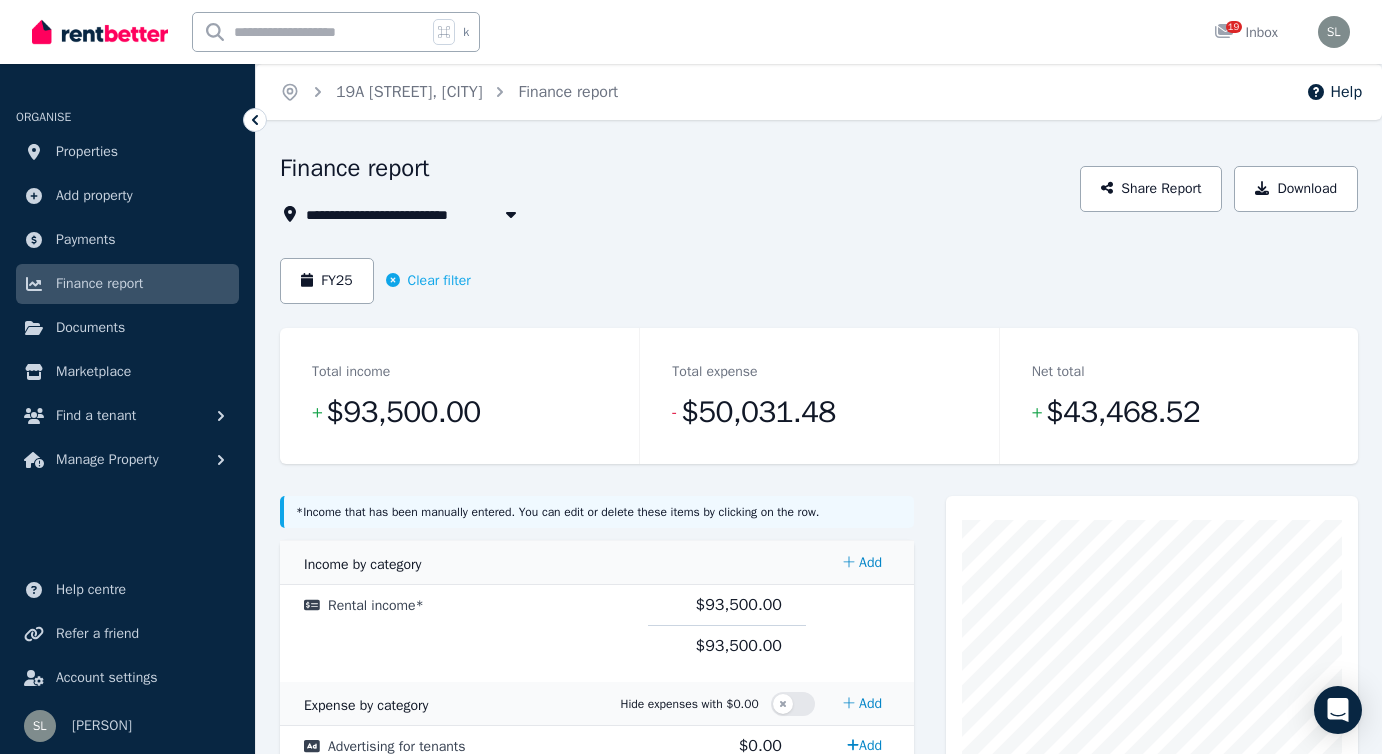 click on "19A [STREET], [CITY]" at bounding box center (388, 214) 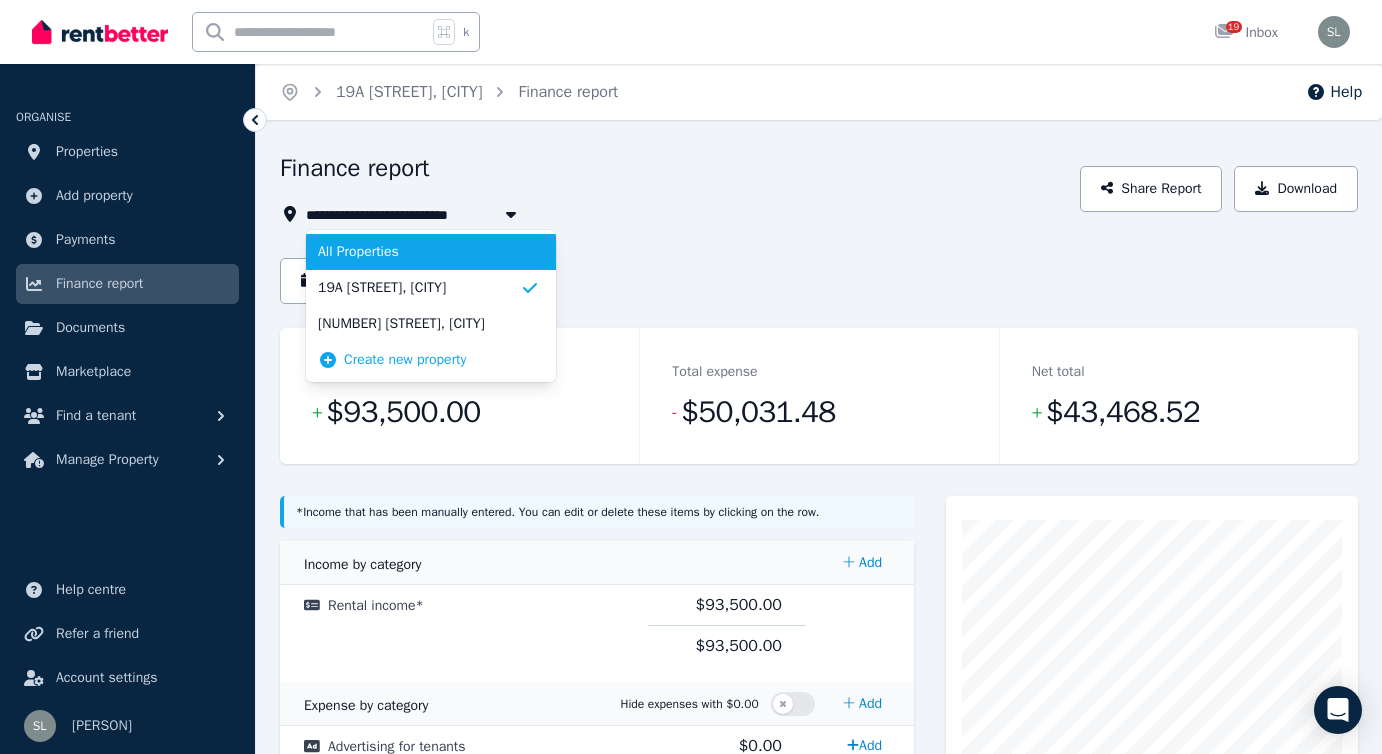 click on "All Properties" at bounding box center [419, 252] 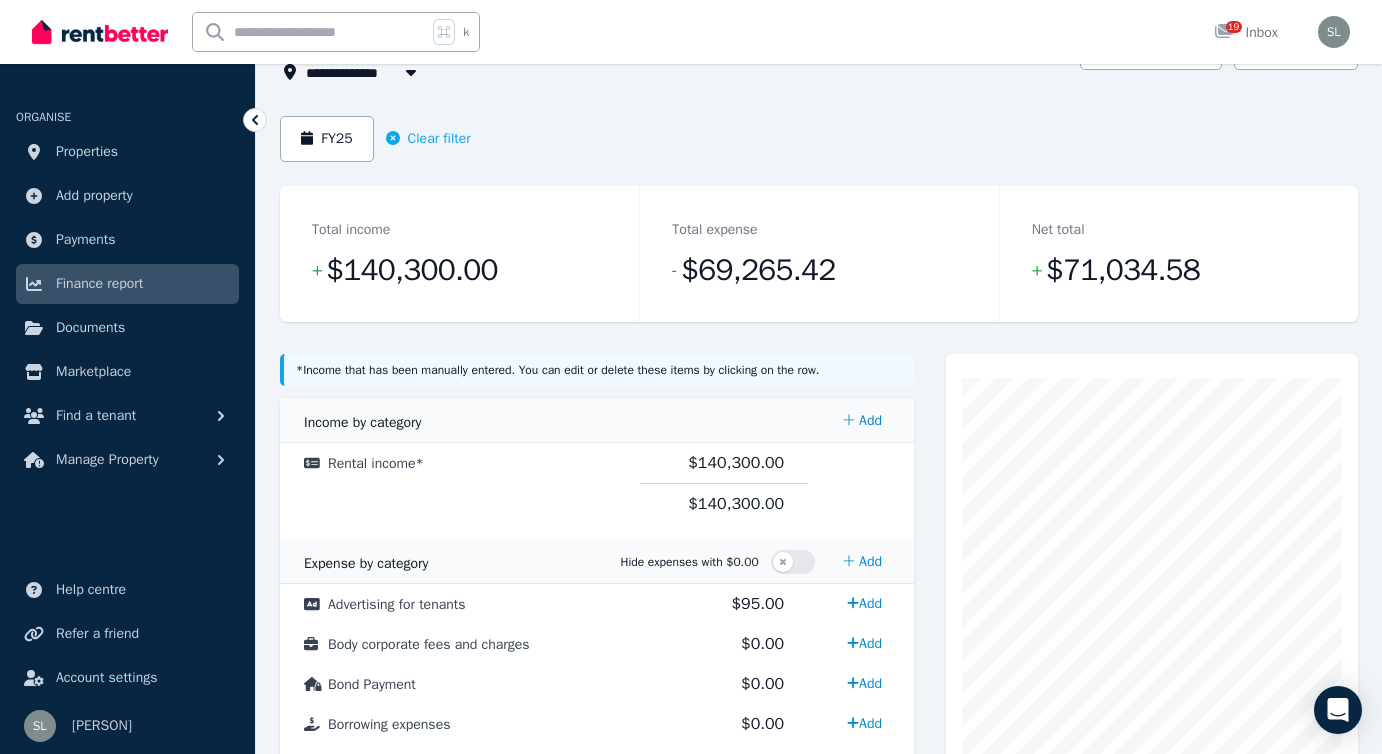 scroll, scrollTop: 0, scrollLeft: 0, axis: both 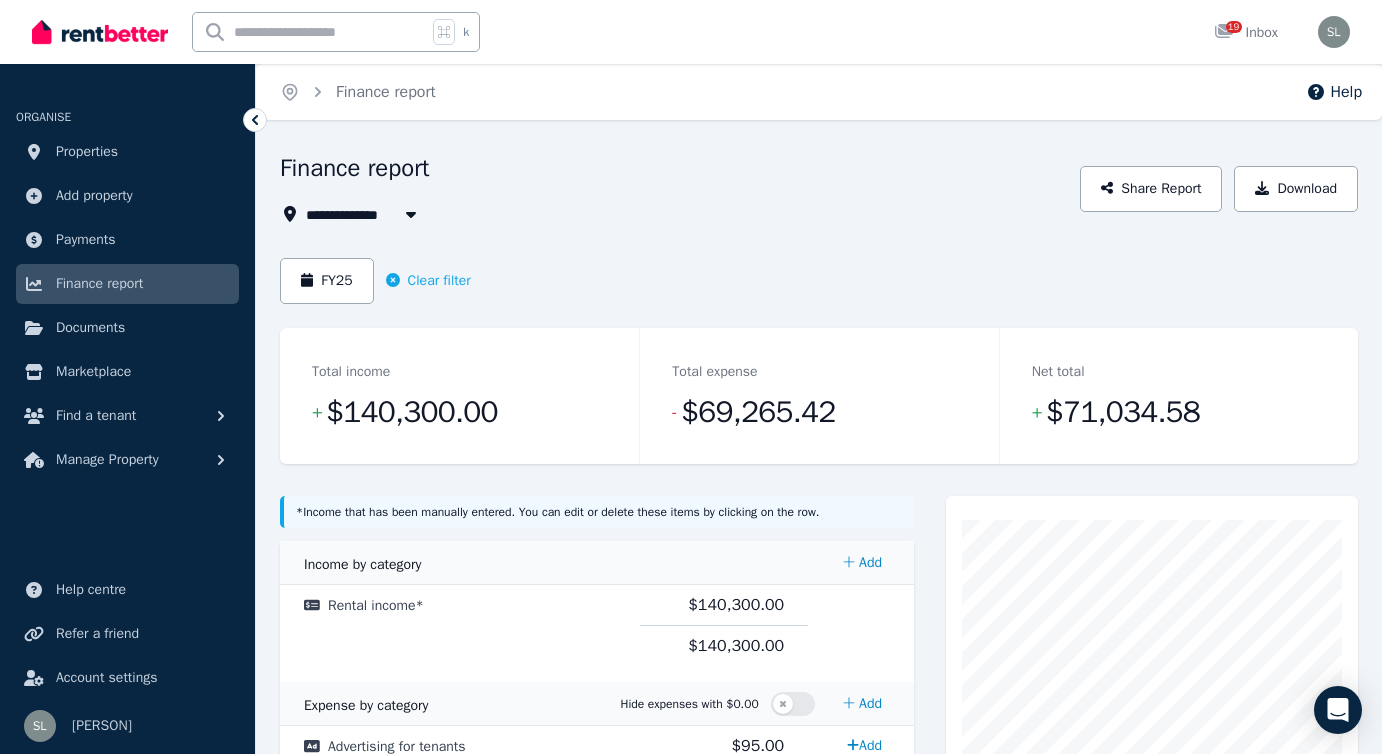 click 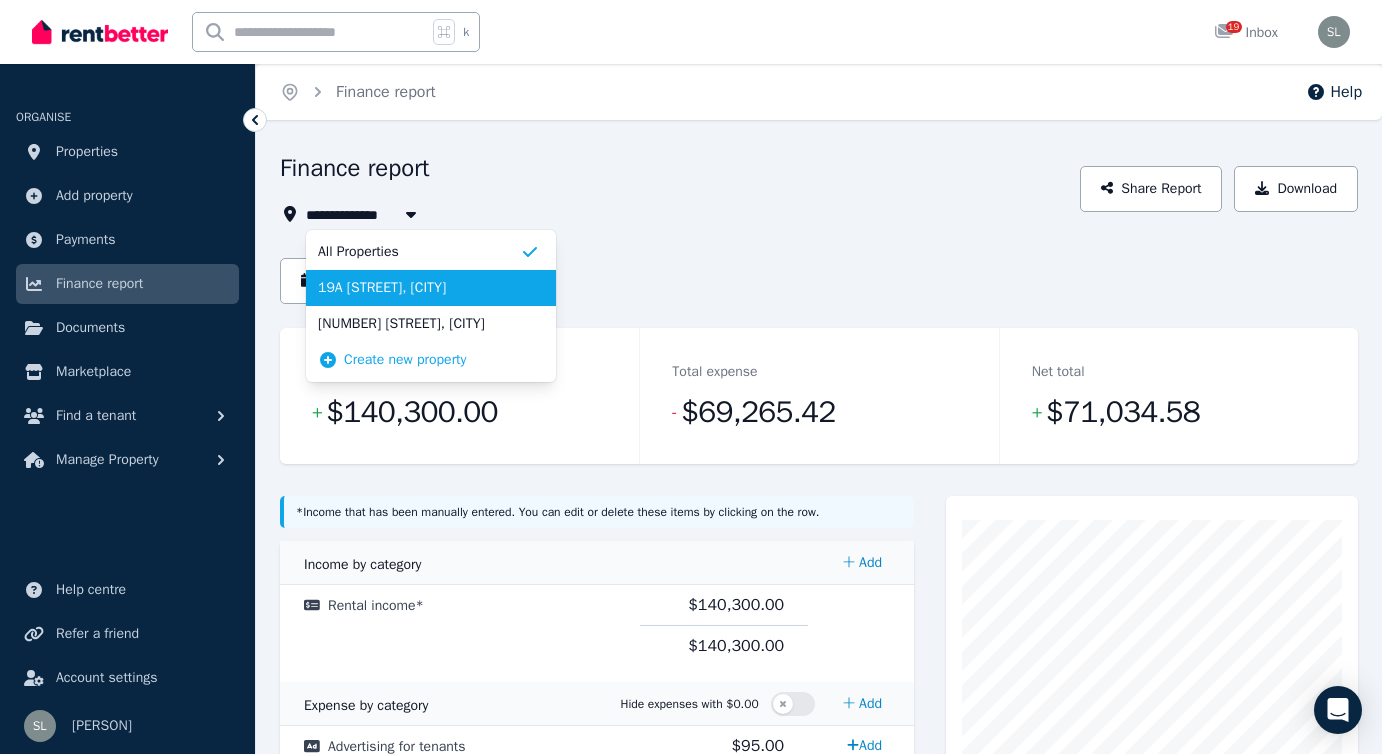 click on "19A [STREET], [CITY]" at bounding box center (419, 288) 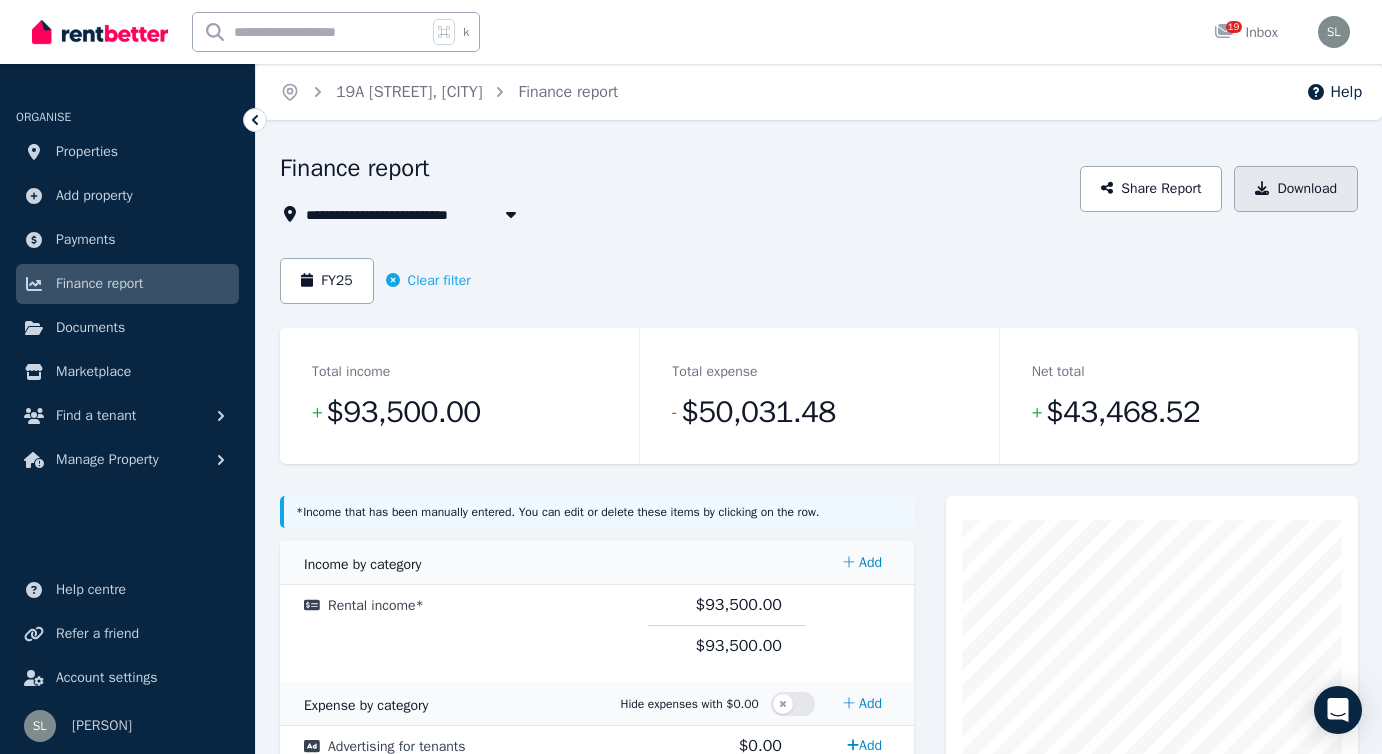 click on "Download" at bounding box center (1296, 189) 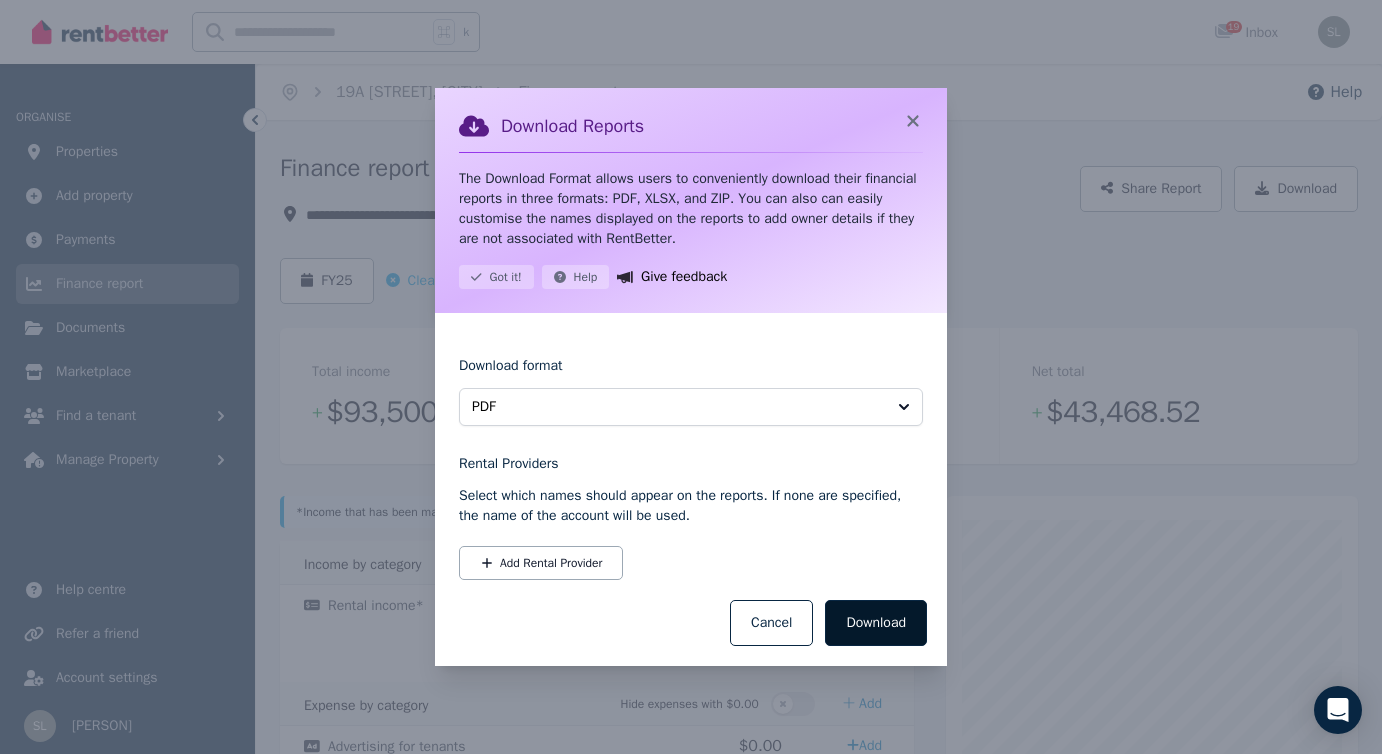 click on "Download" at bounding box center [876, 623] 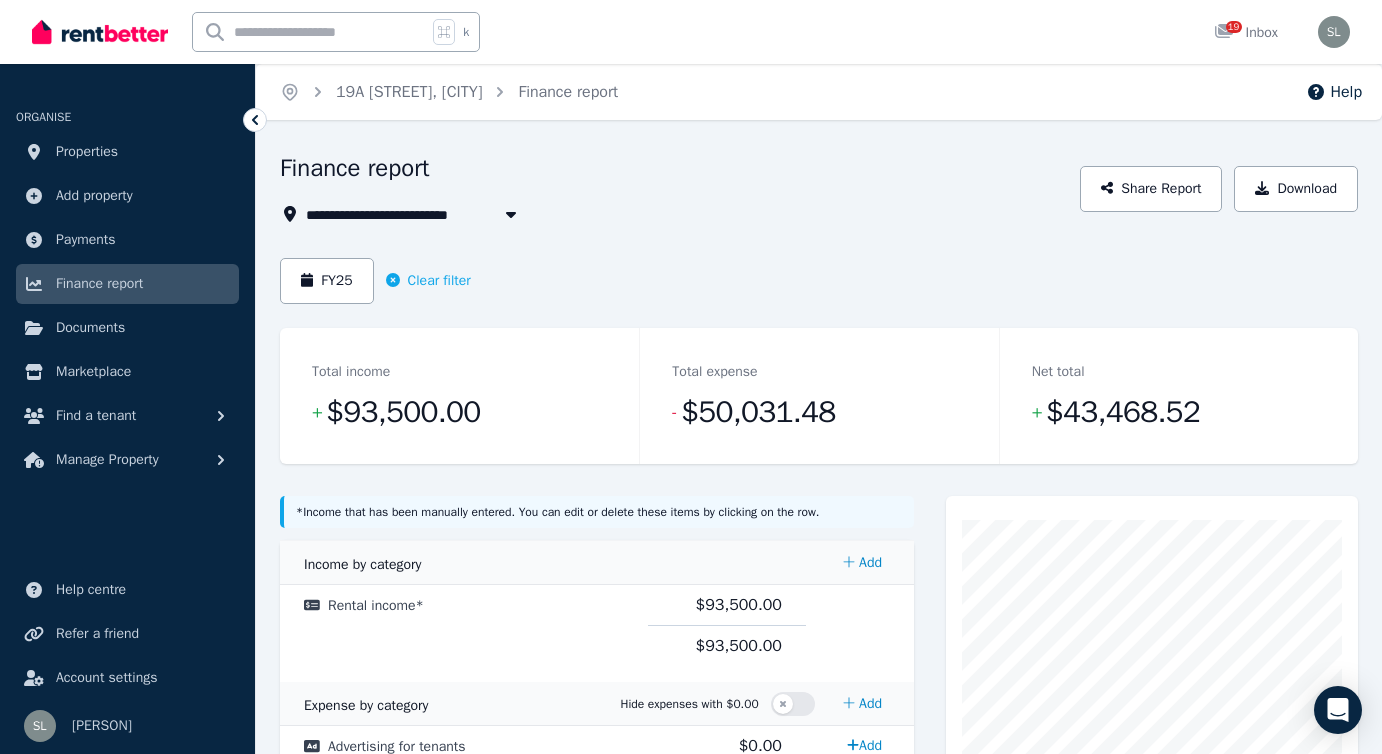 click 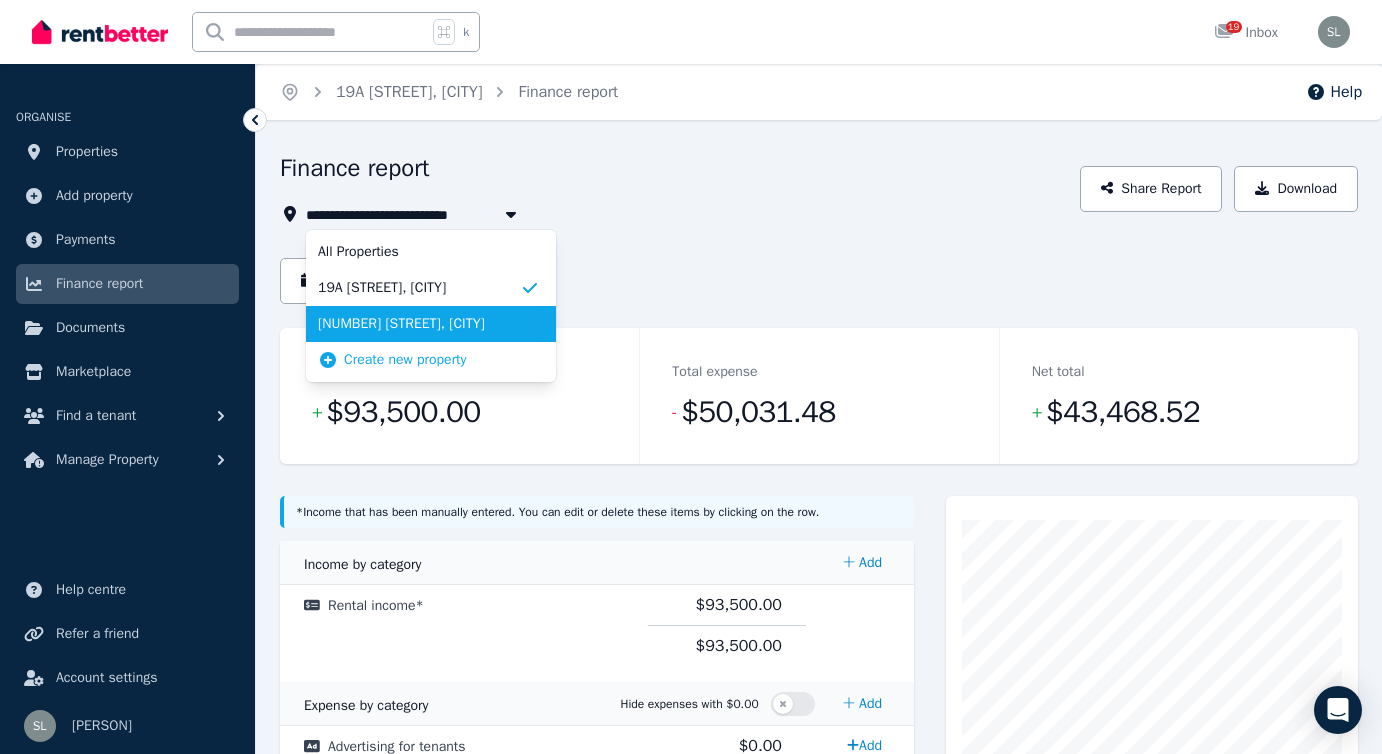 click on "[NUMBER] [STREET], [CITY]" at bounding box center [419, 324] 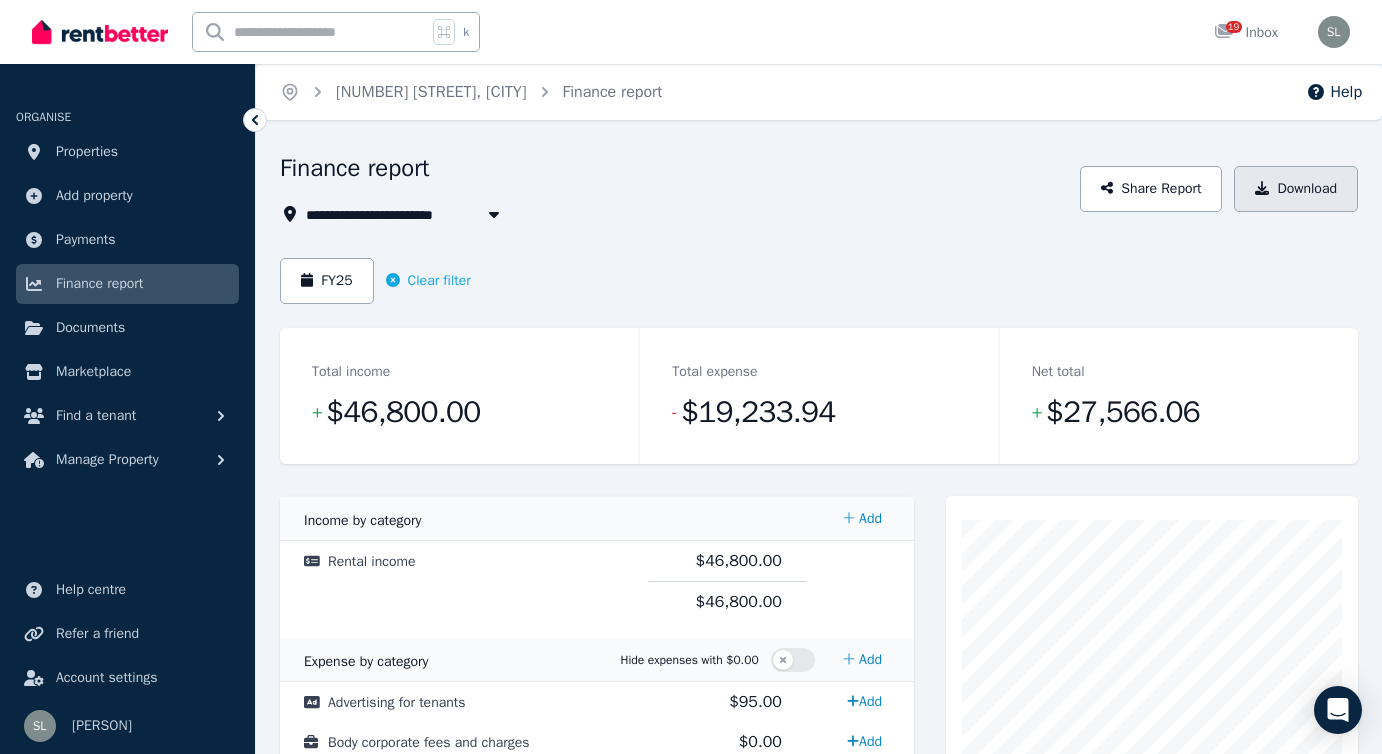 click on "Download" at bounding box center (1296, 189) 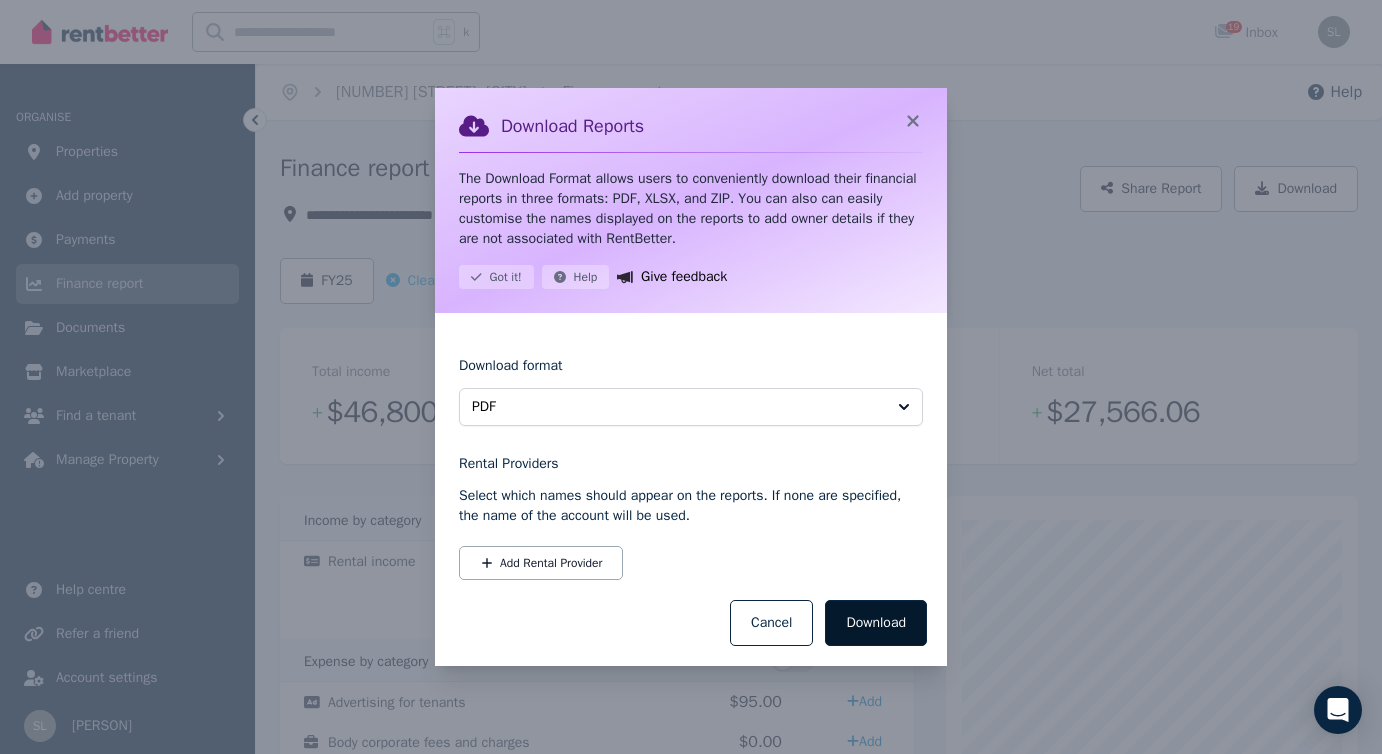 click on "Download" at bounding box center (876, 623) 